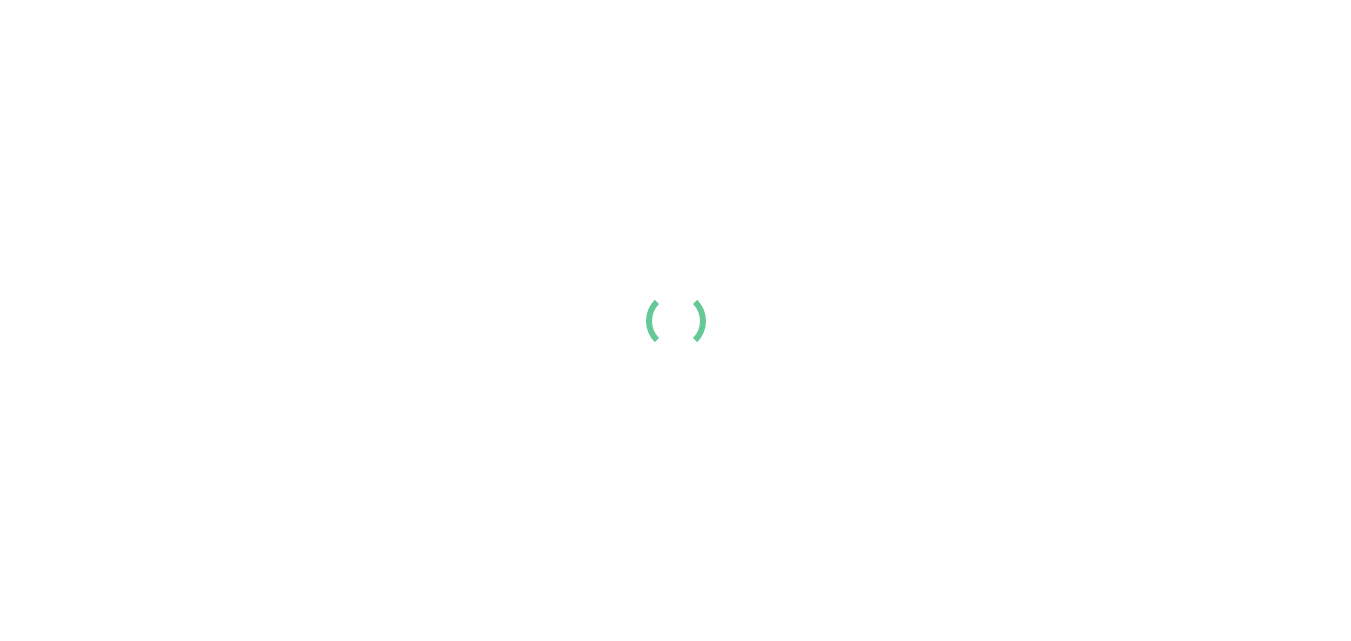 scroll, scrollTop: 0, scrollLeft: 0, axis: both 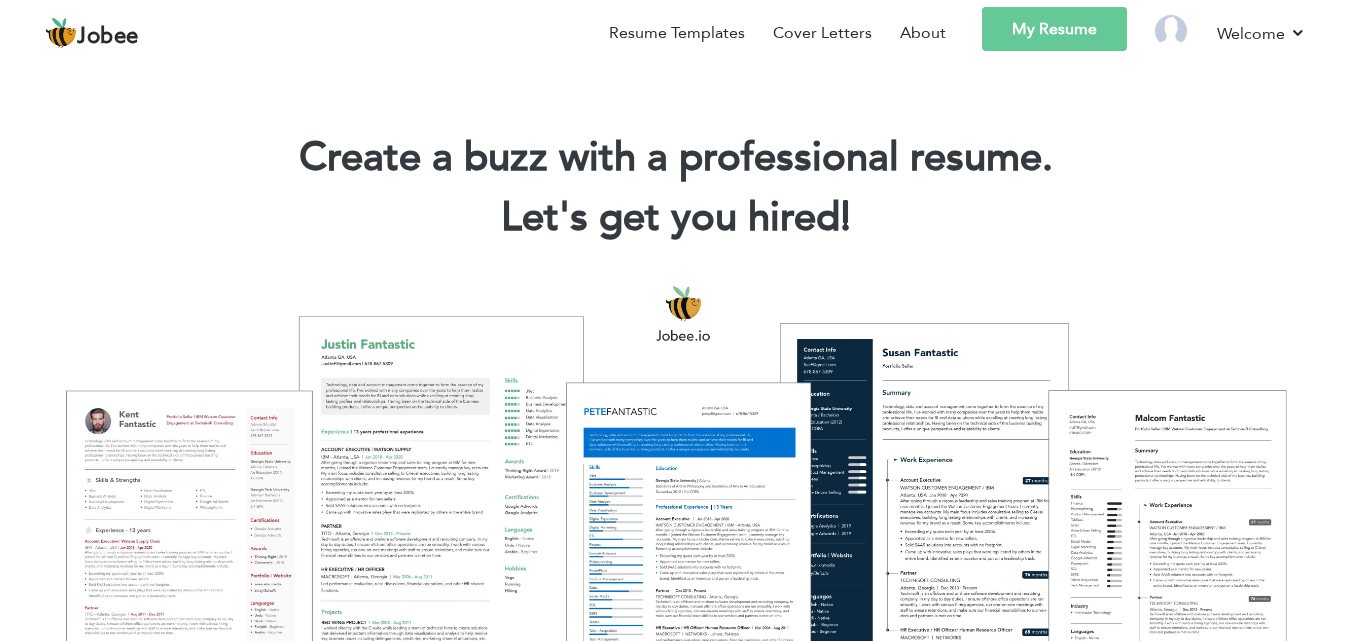click on "My Resume" at bounding box center [1054, 29] 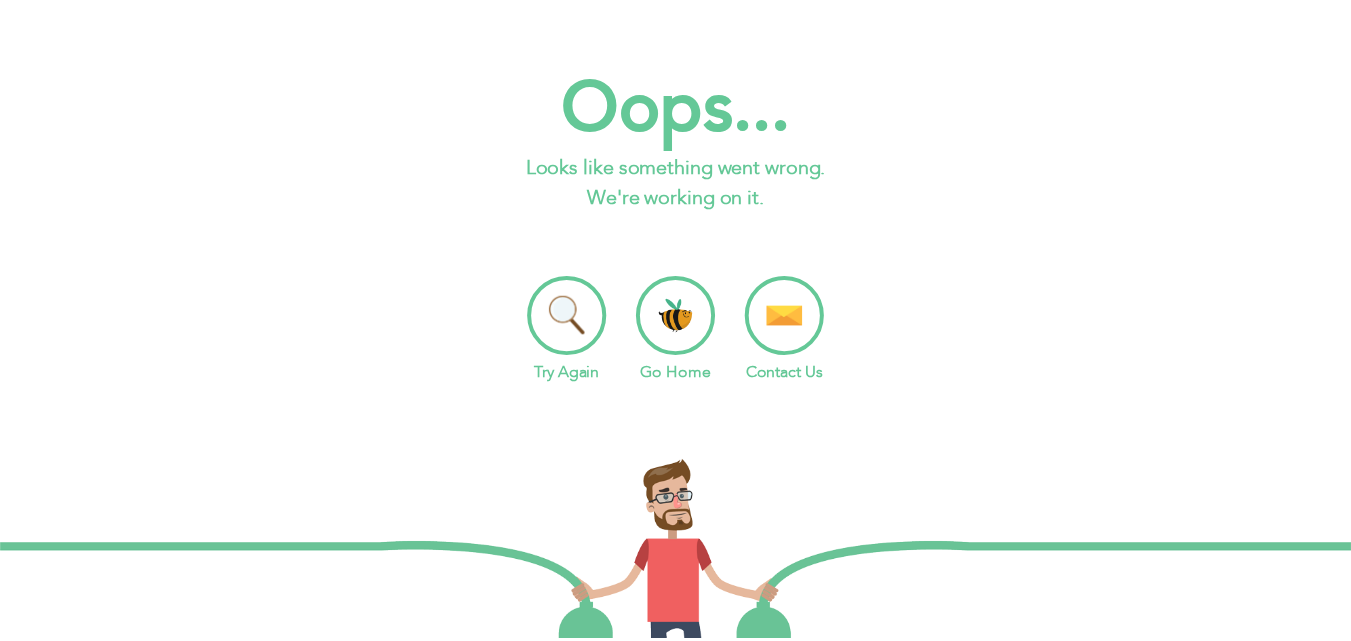 scroll, scrollTop: 0, scrollLeft: 0, axis: both 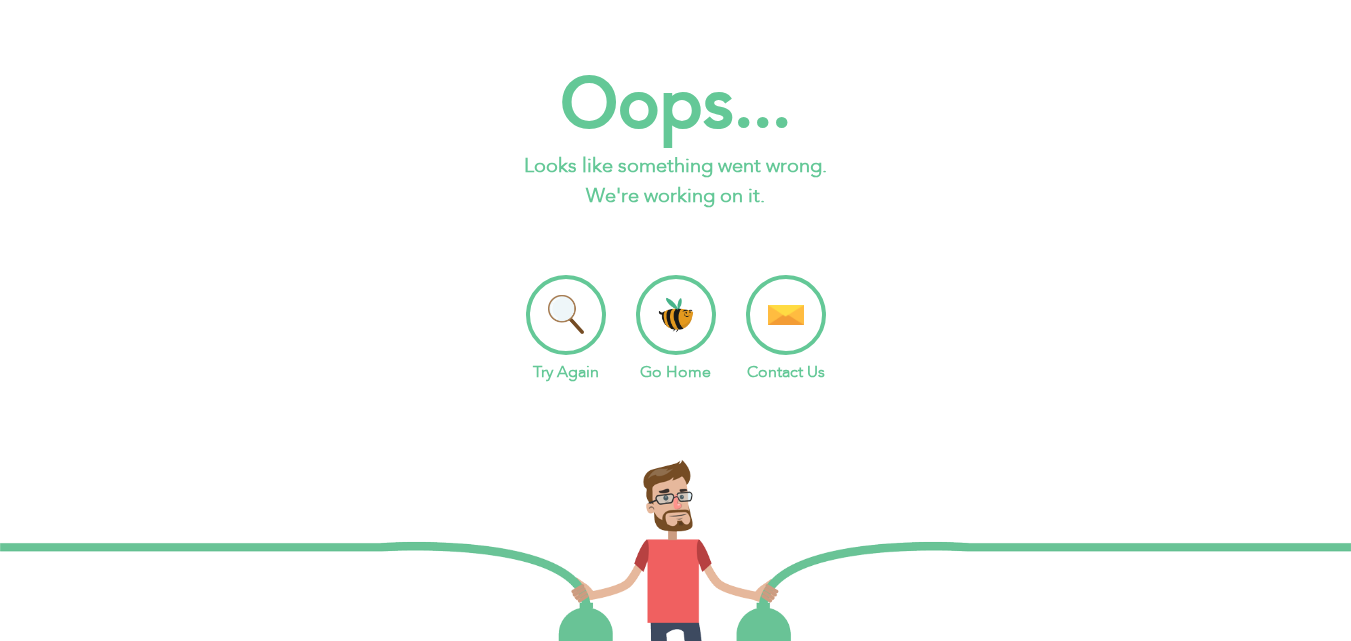 click on "Try Again" at bounding box center (566, 329) 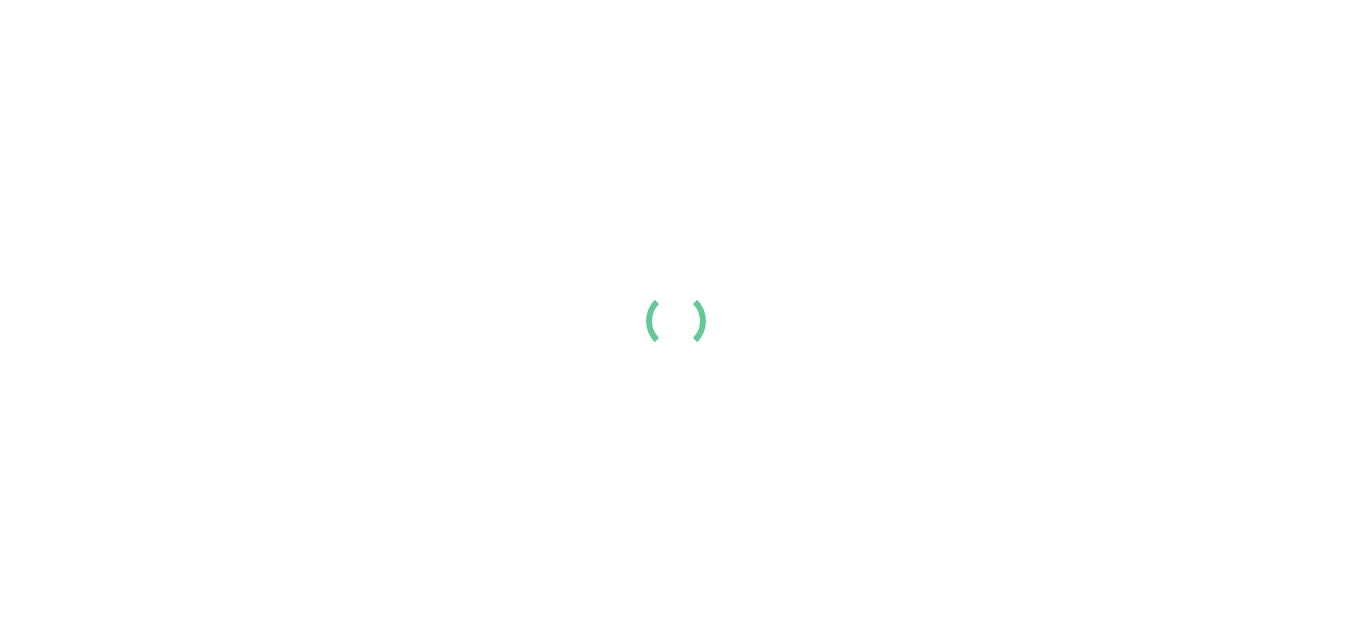 scroll, scrollTop: 0, scrollLeft: 0, axis: both 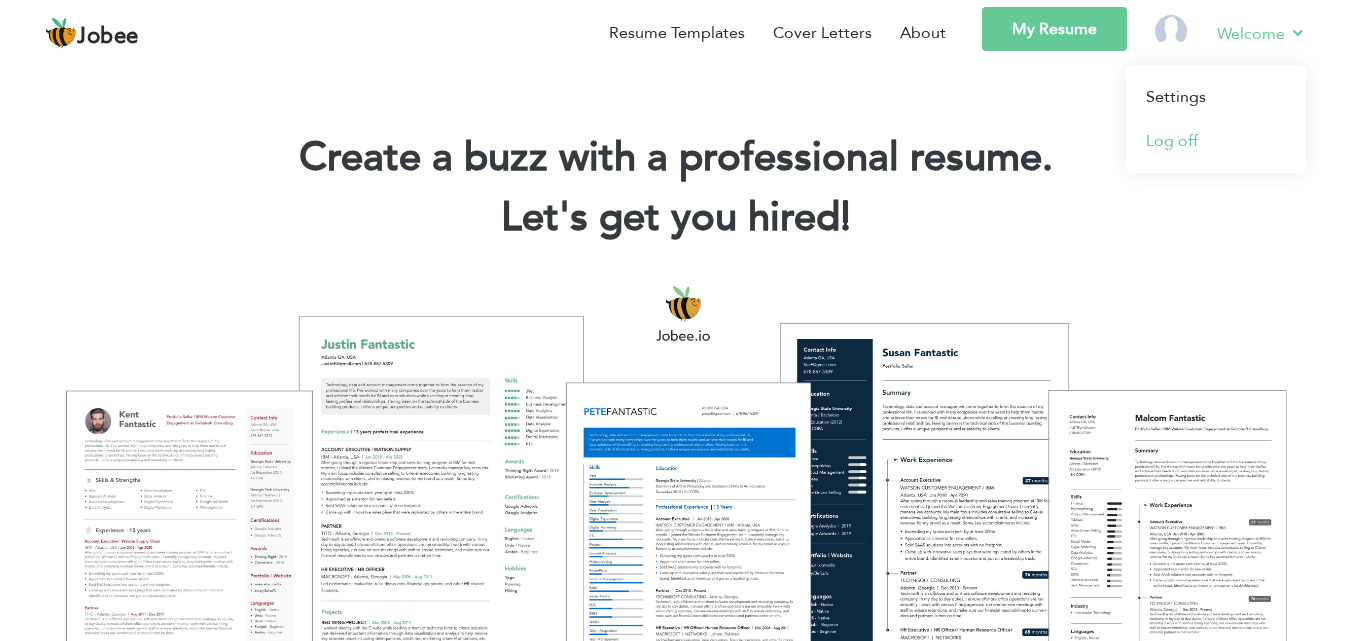 click on "Log off" at bounding box center [1216, 141] 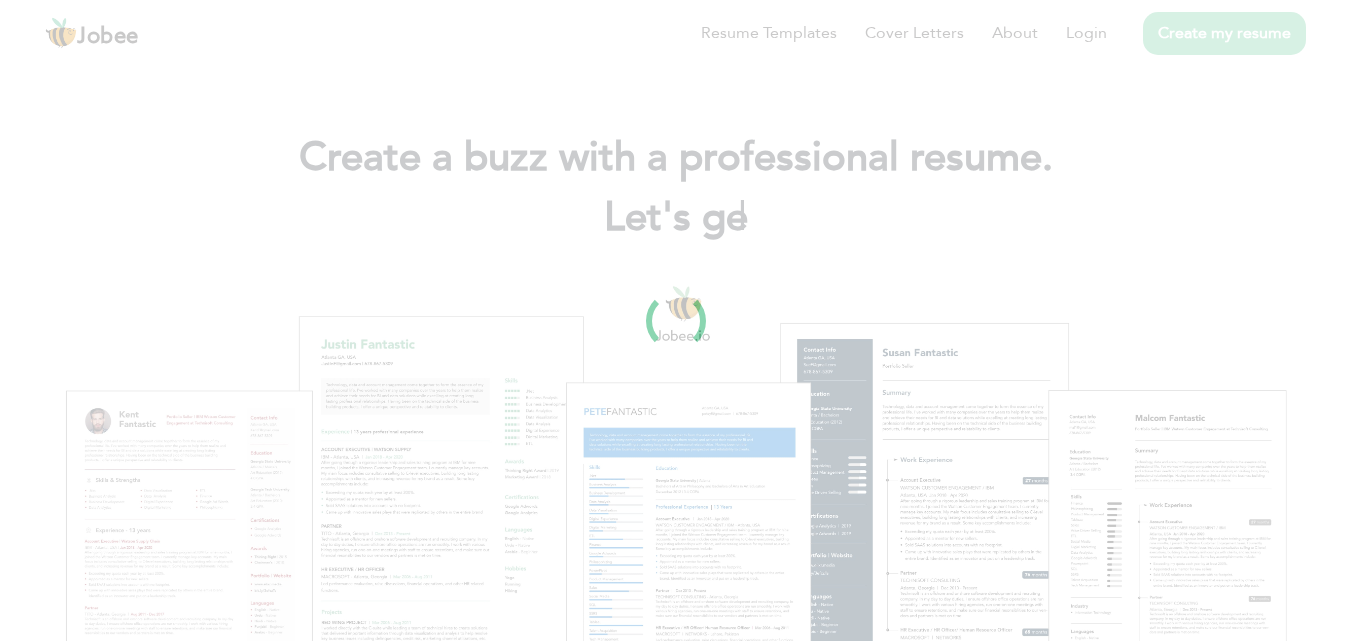 scroll, scrollTop: 0, scrollLeft: 0, axis: both 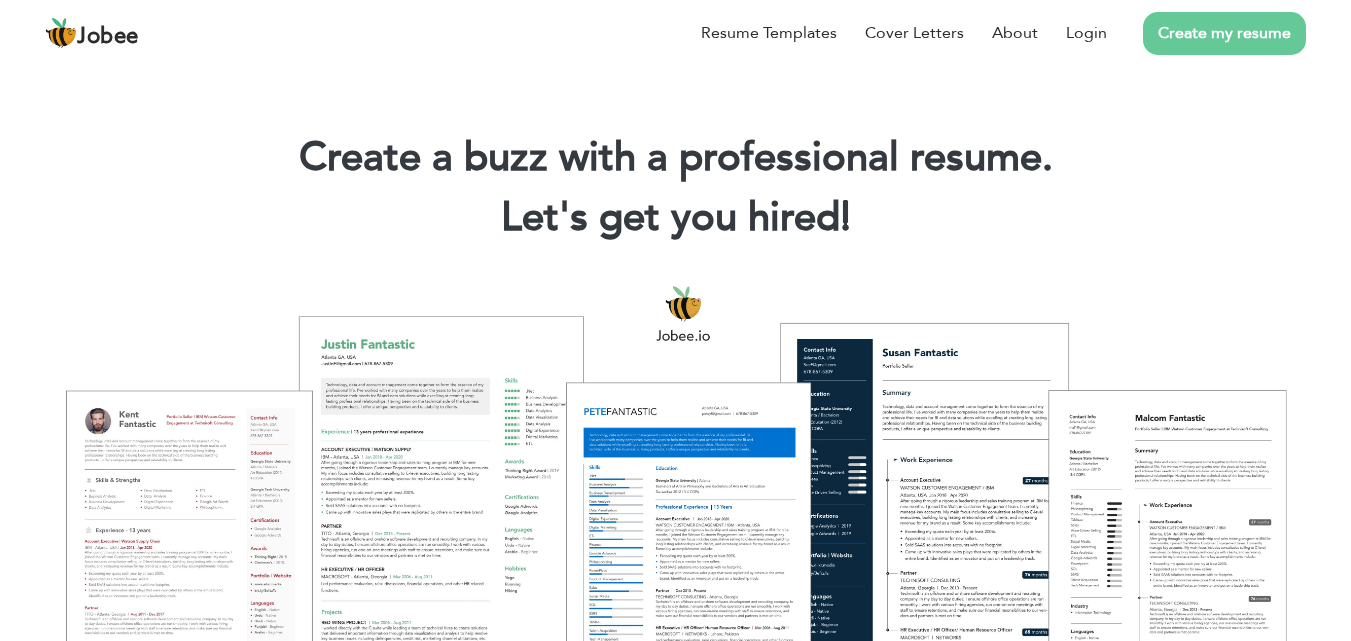 click on "Create my resume" at bounding box center [1224, 33] 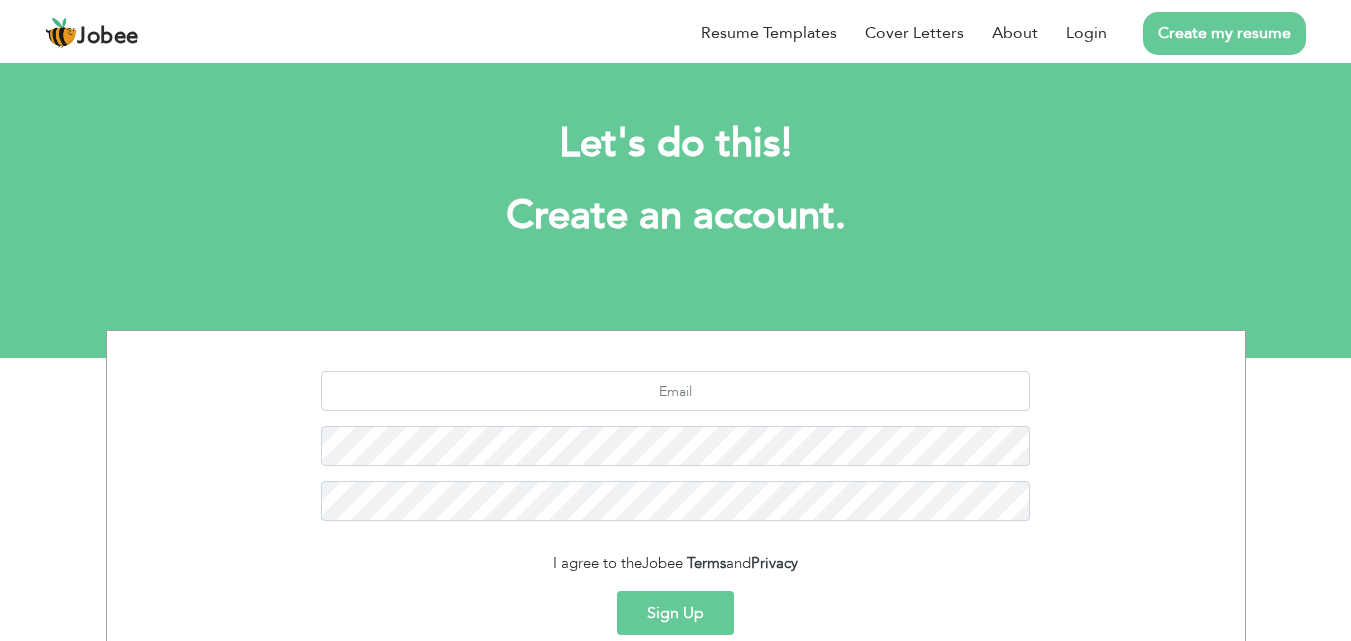 scroll, scrollTop: 0, scrollLeft: 0, axis: both 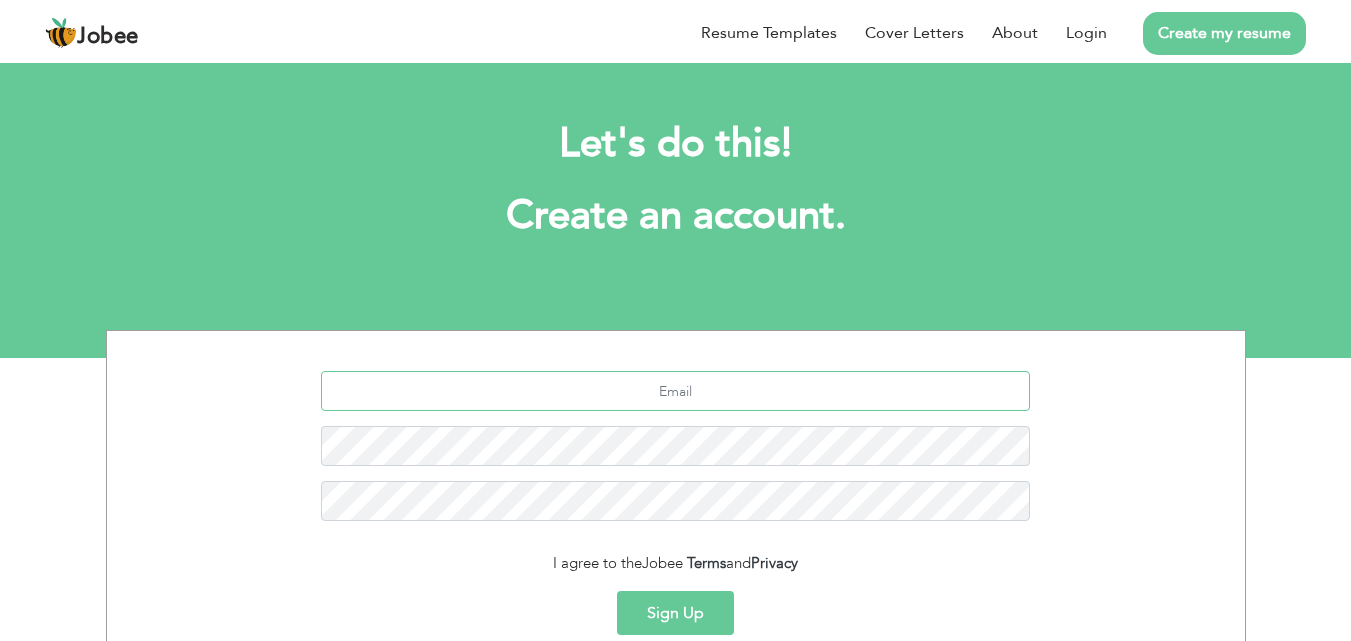 click at bounding box center [675, 391] 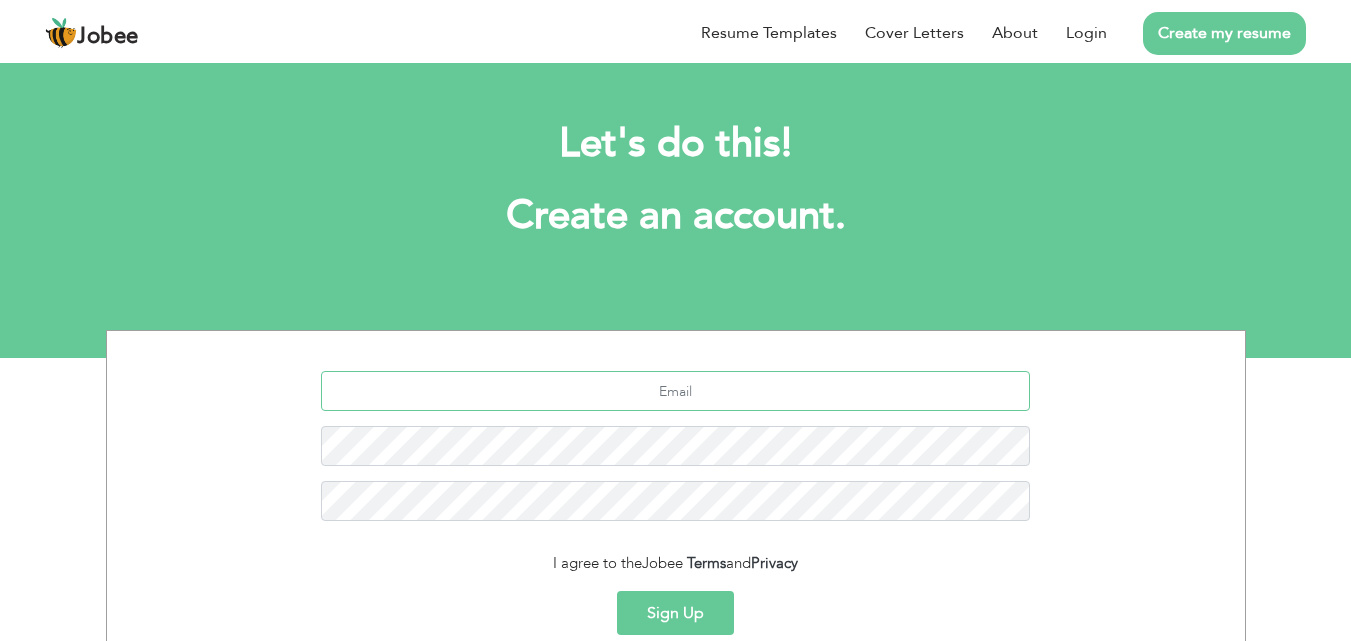 type on "[EMAIL_ADDRESS][DOMAIN_NAME]" 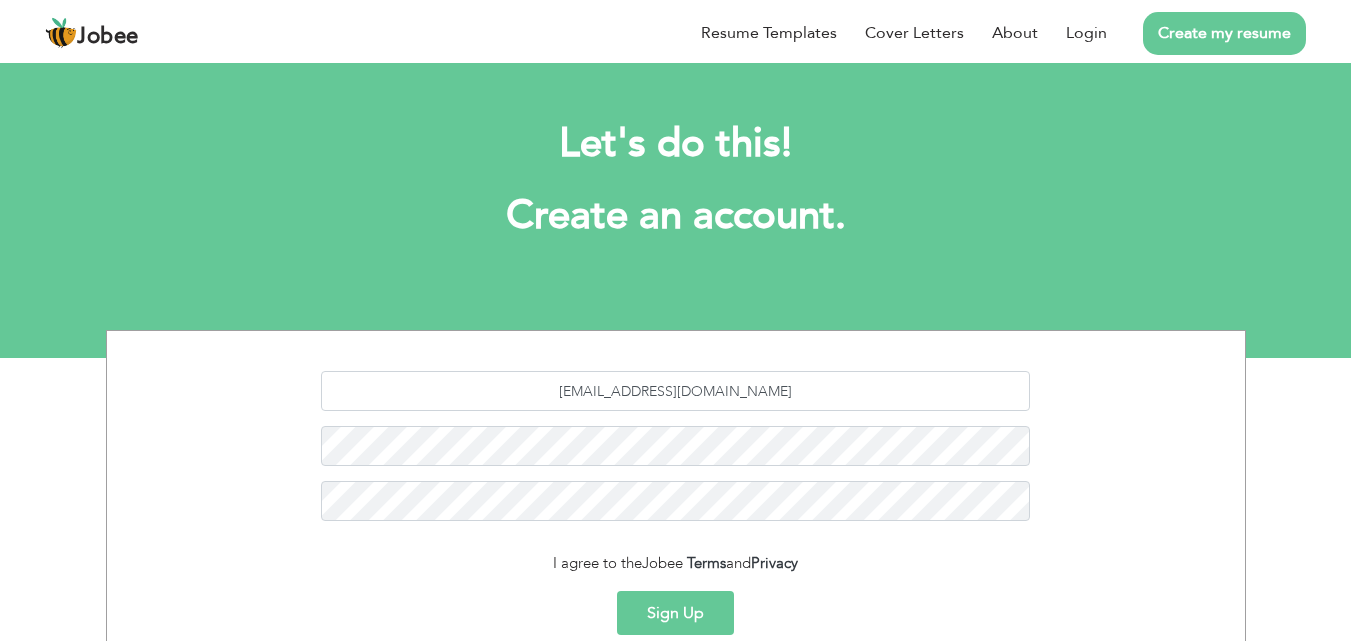 click on "Sign Up" at bounding box center [675, 613] 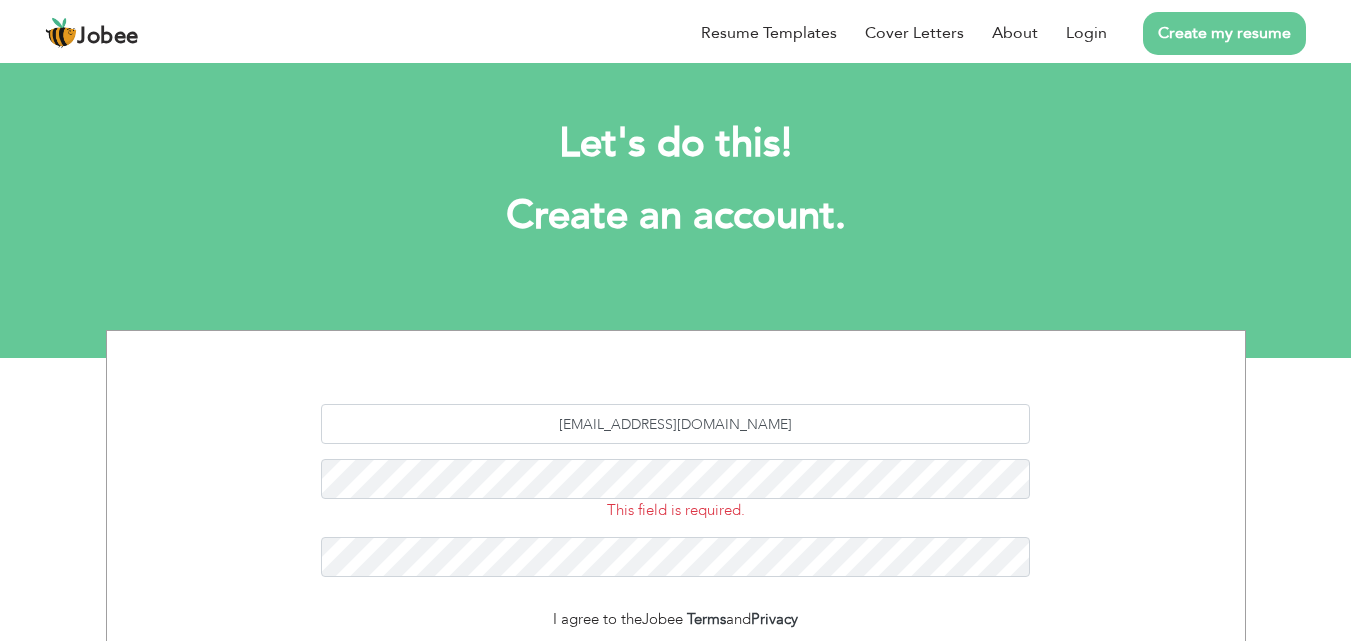 scroll, scrollTop: 0, scrollLeft: 0, axis: both 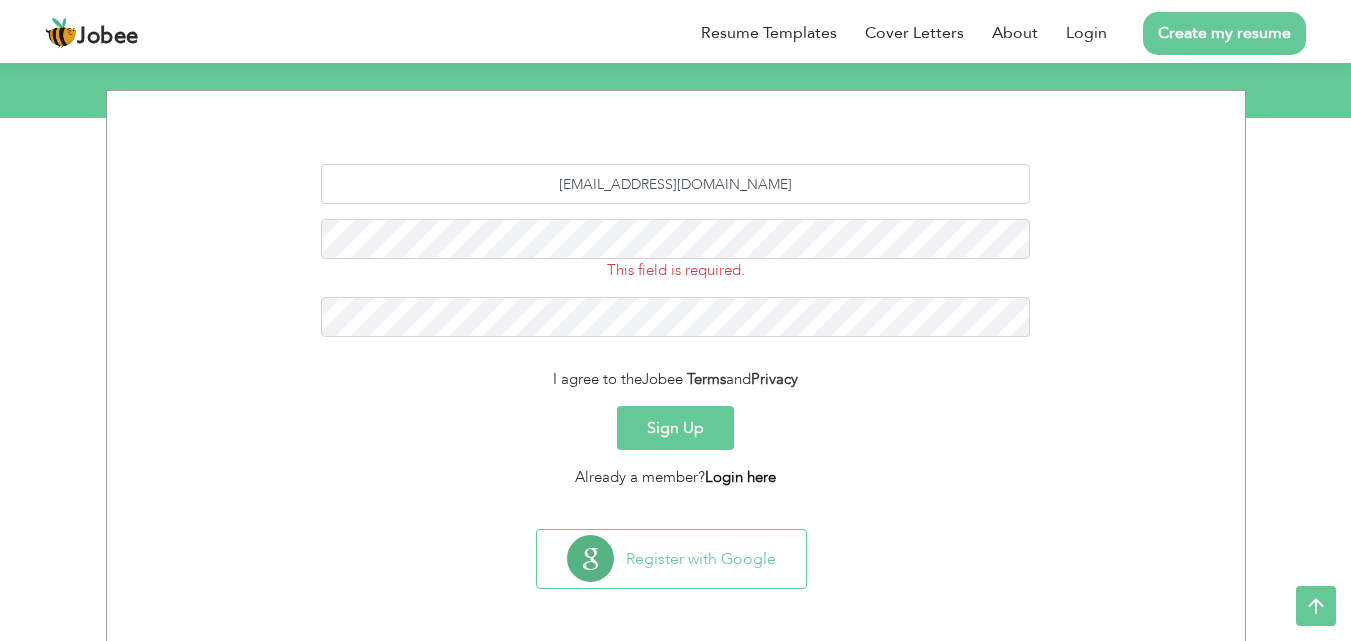 click on "Login here" at bounding box center (740, 477) 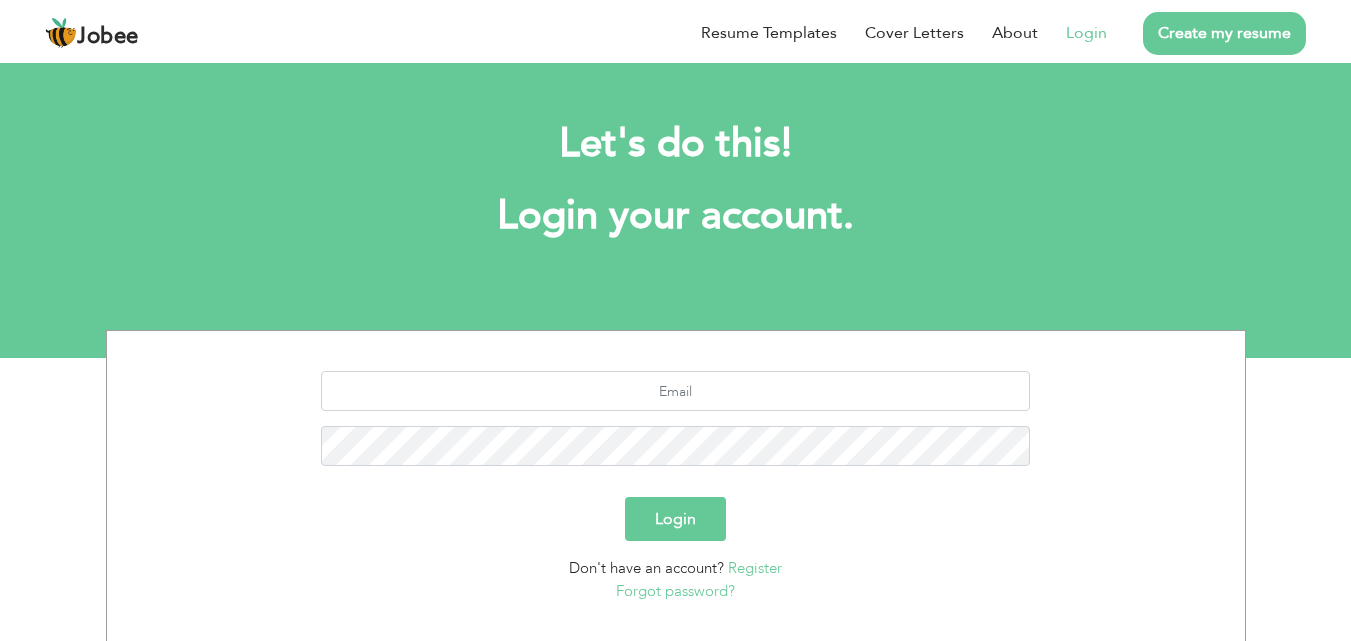scroll, scrollTop: 0, scrollLeft: 0, axis: both 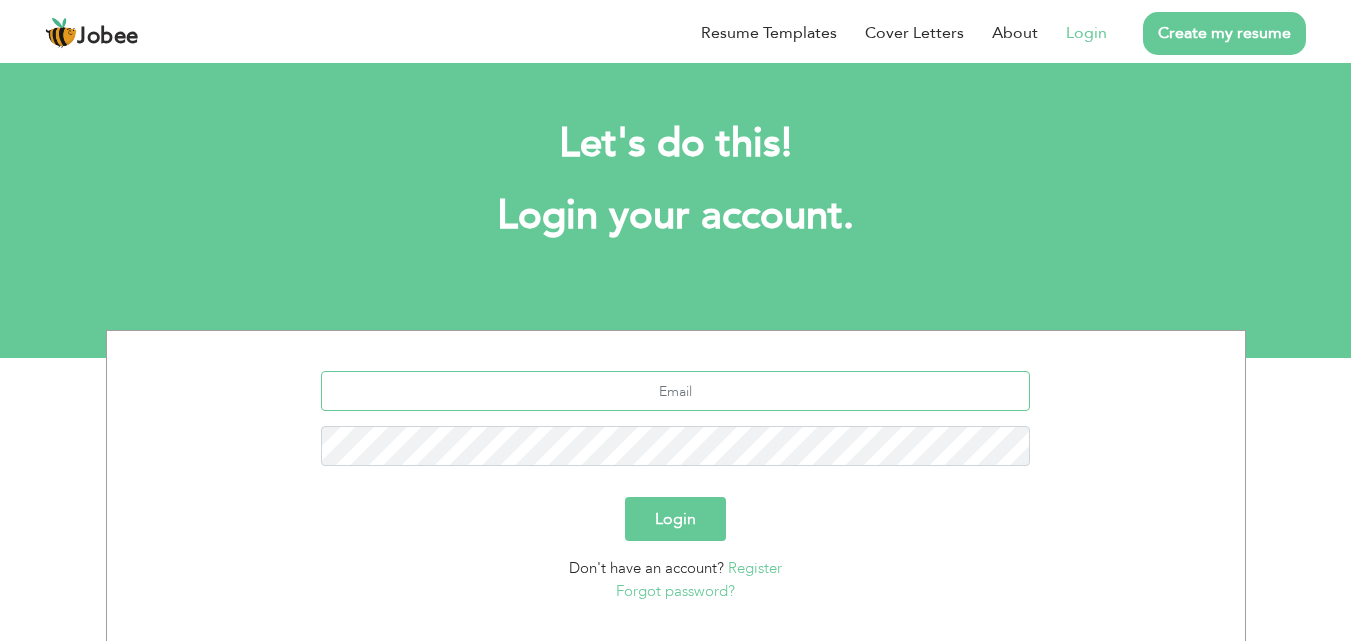 click at bounding box center (675, 391) 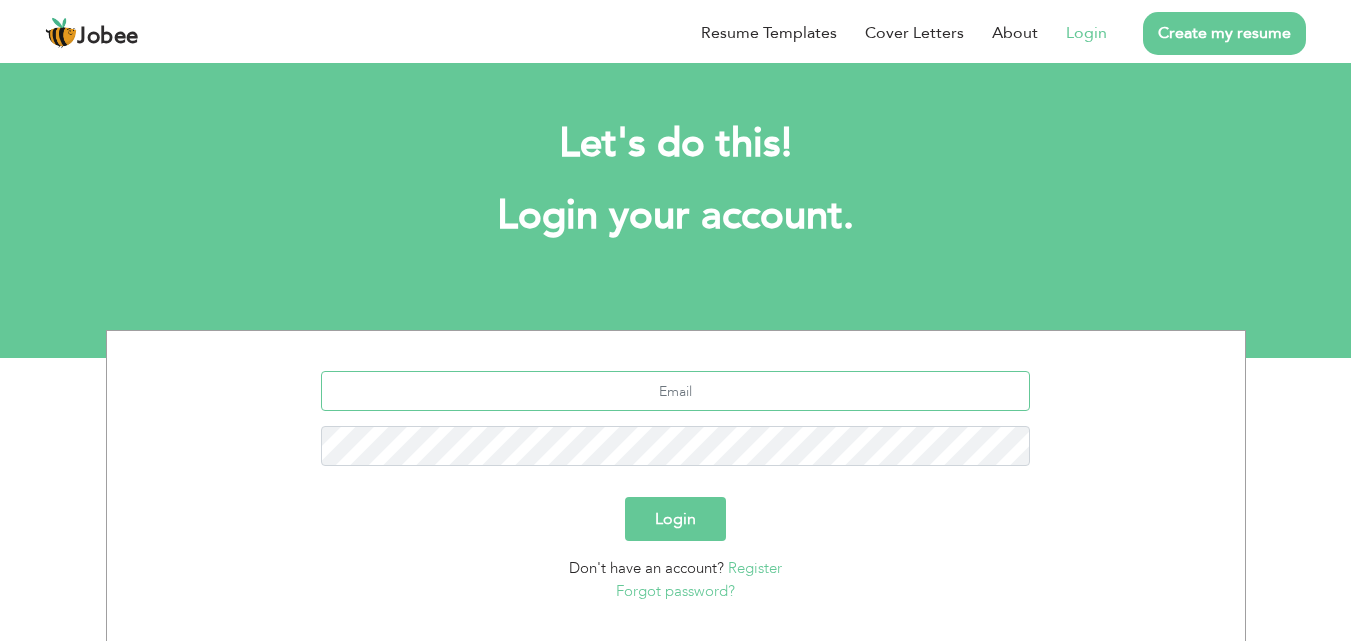 type on "waiza.emrran@gmail.com" 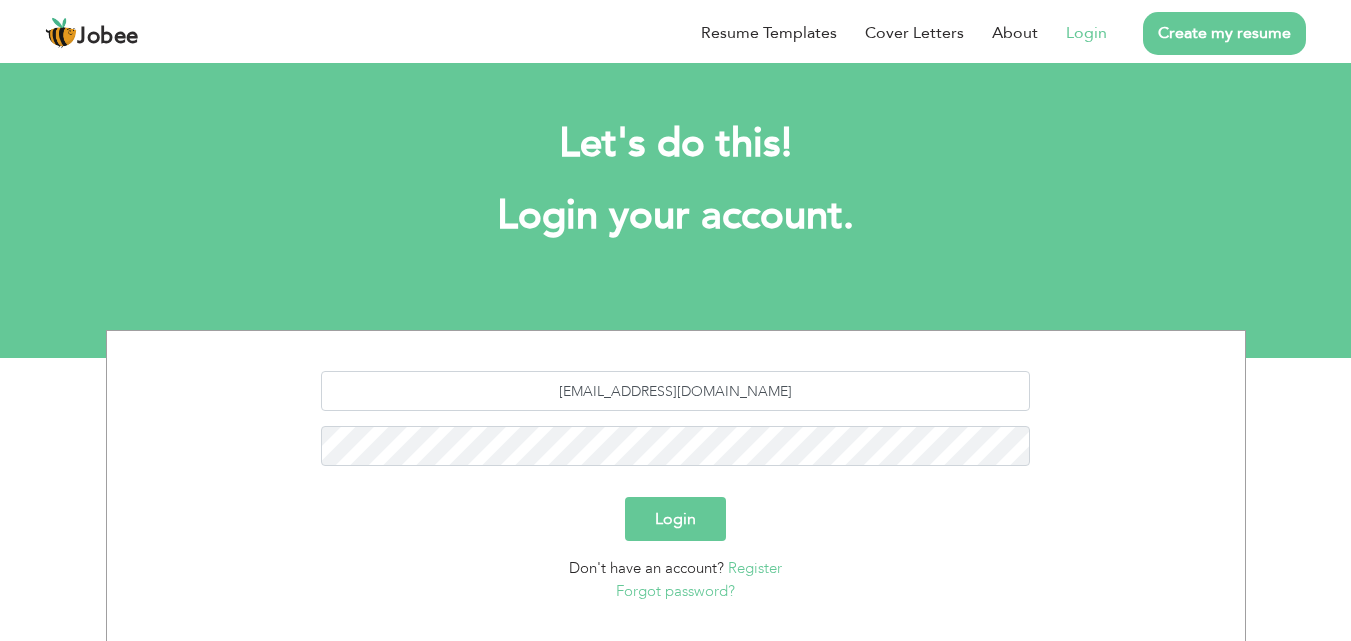 click on "Forgot password?" at bounding box center (675, 591) 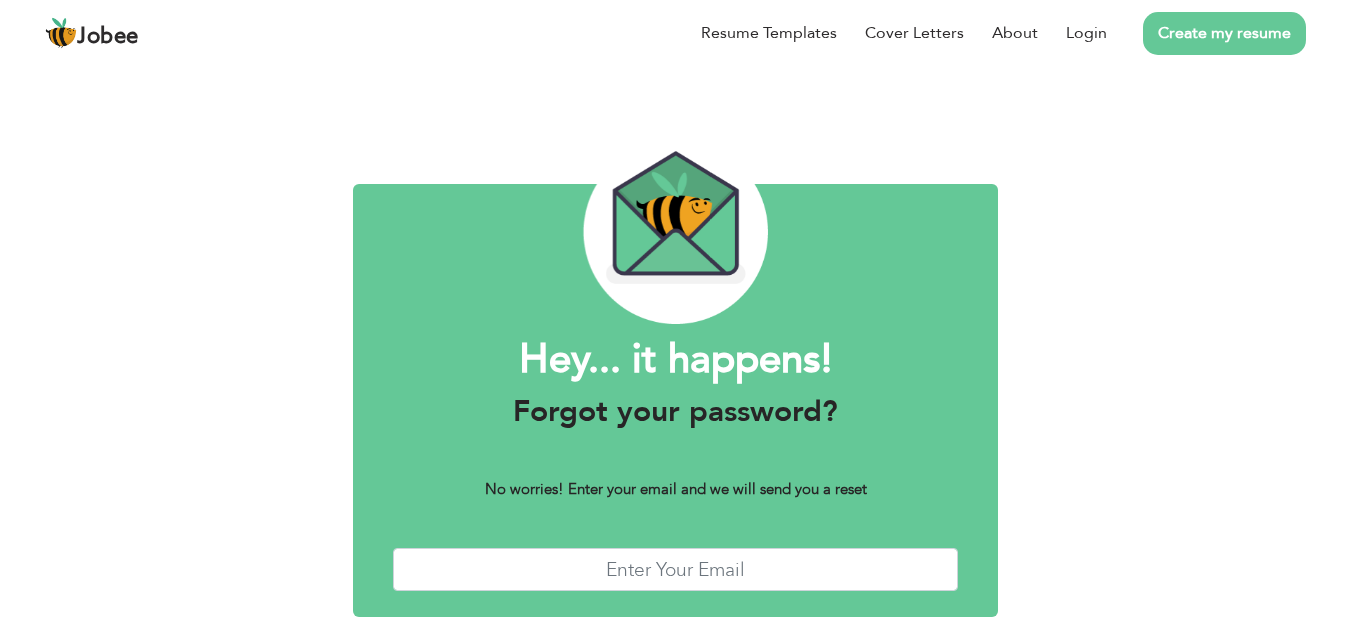 scroll, scrollTop: 0, scrollLeft: 0, axis: both 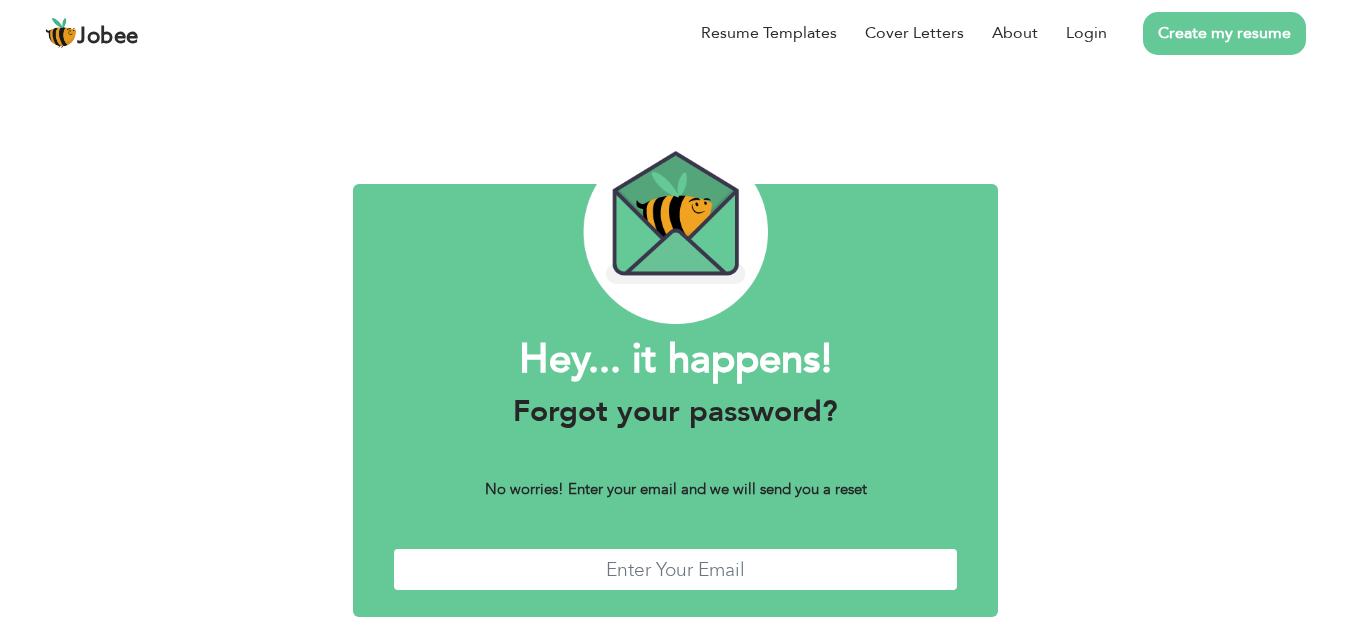 click at bounding box center (676, 569) 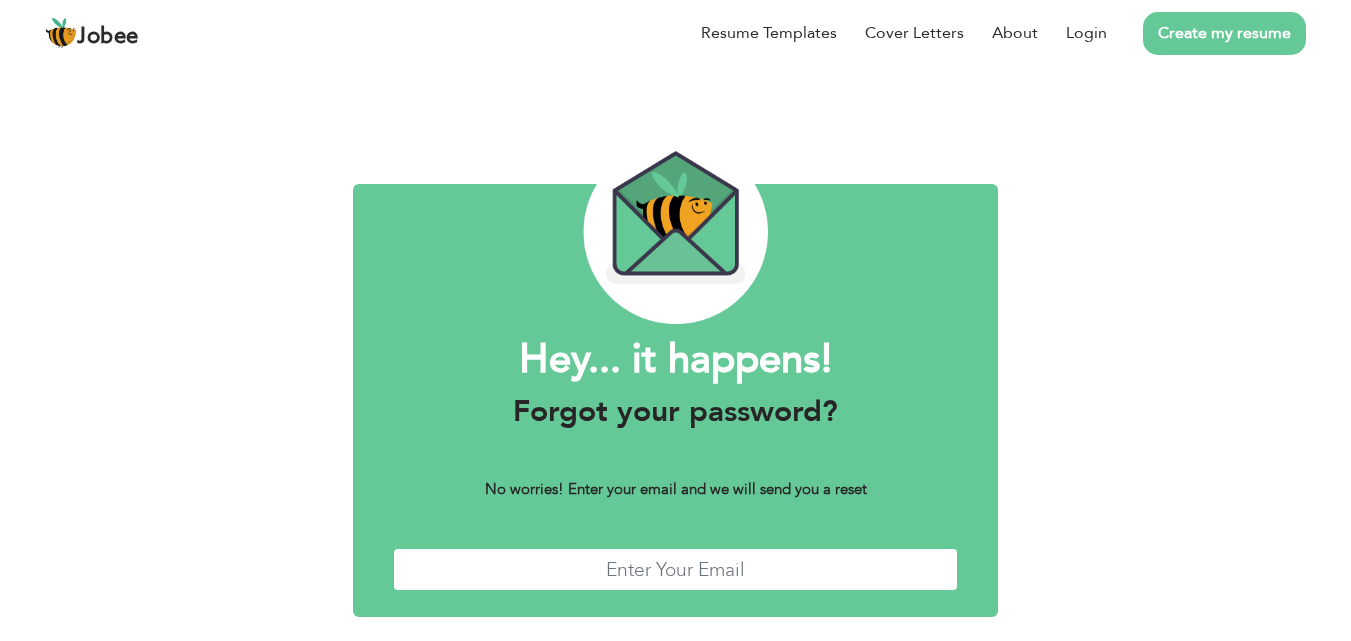 type on "[EMAIL_ADDRESS][DOMAIN_NAME]" 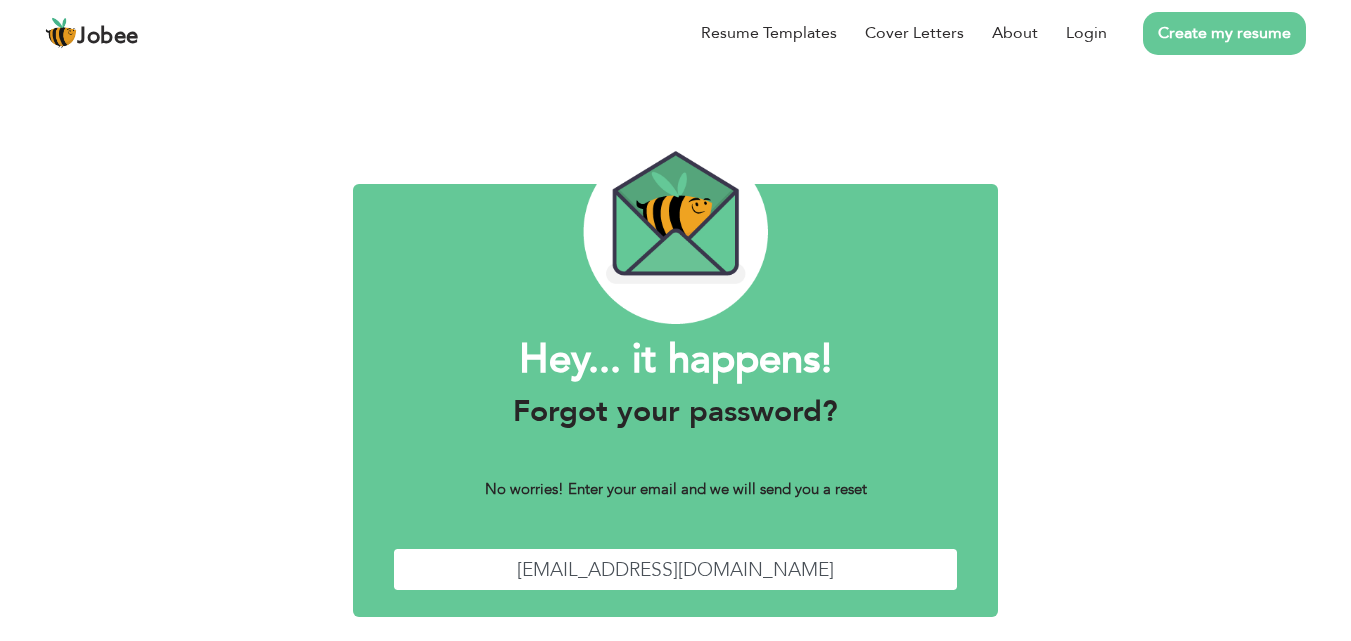 click on "Send" at bounding box center [790, 668] 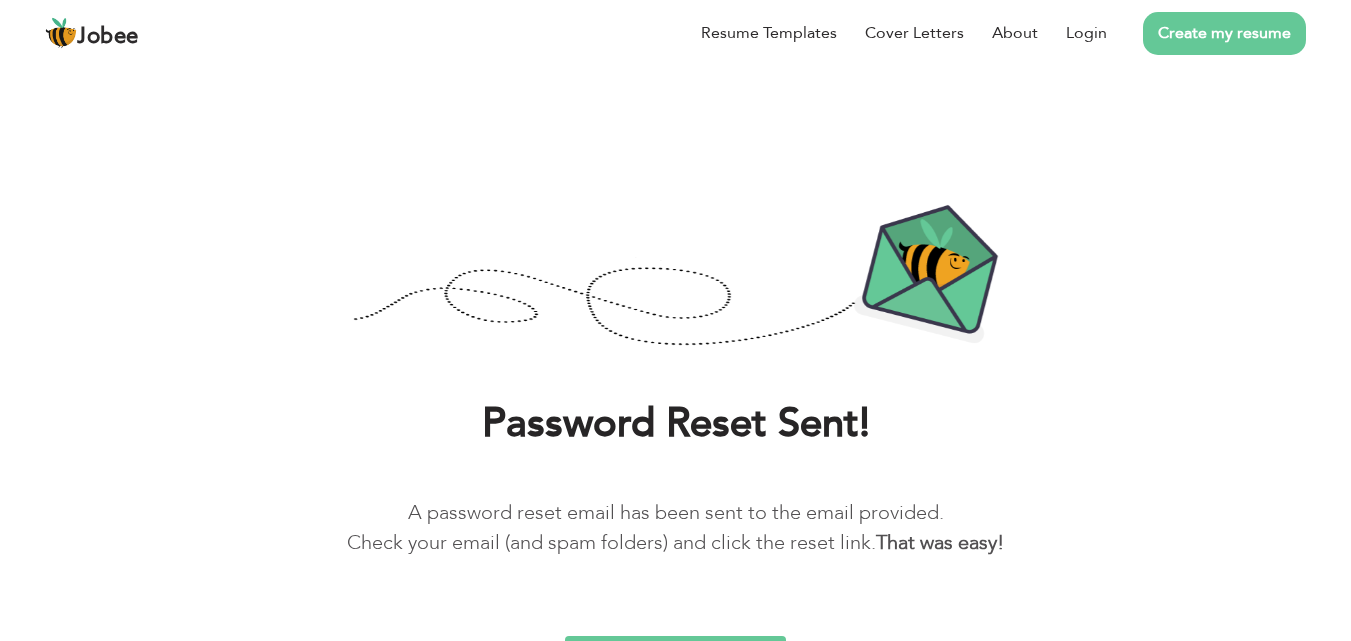 scroll, scrollTop: 0, scrollLeft: 0, axis: both 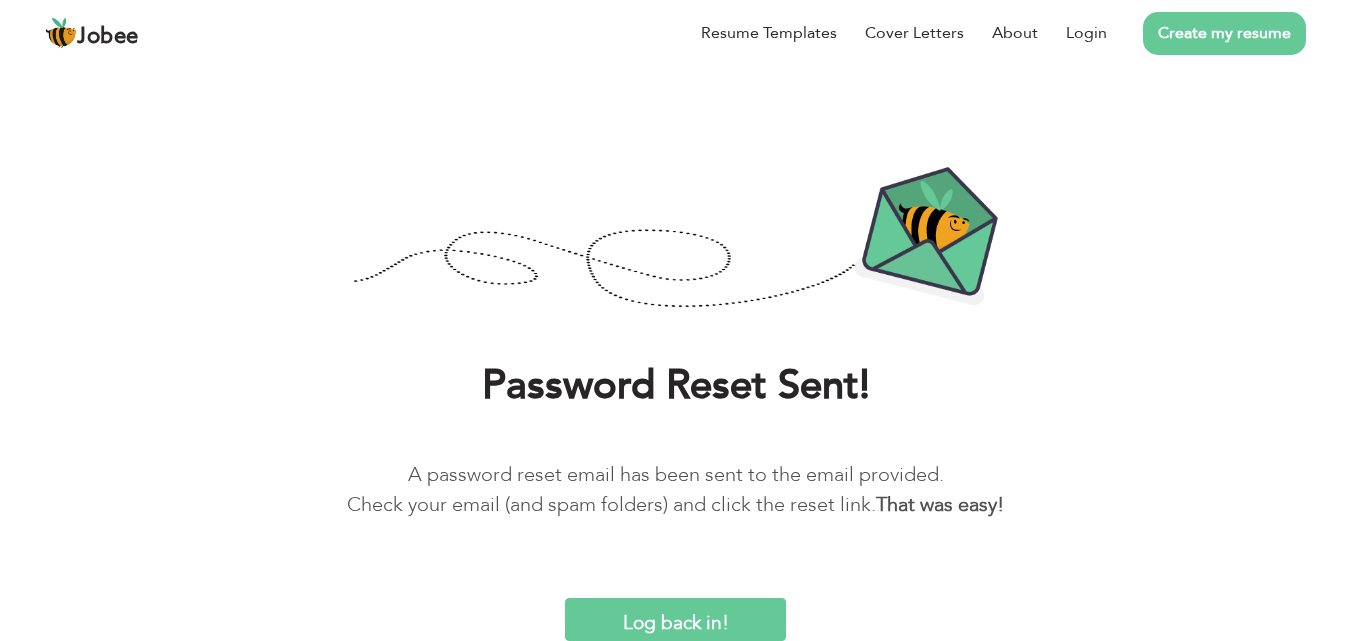 click on "Log back in!" at bounding box center (675, 619) 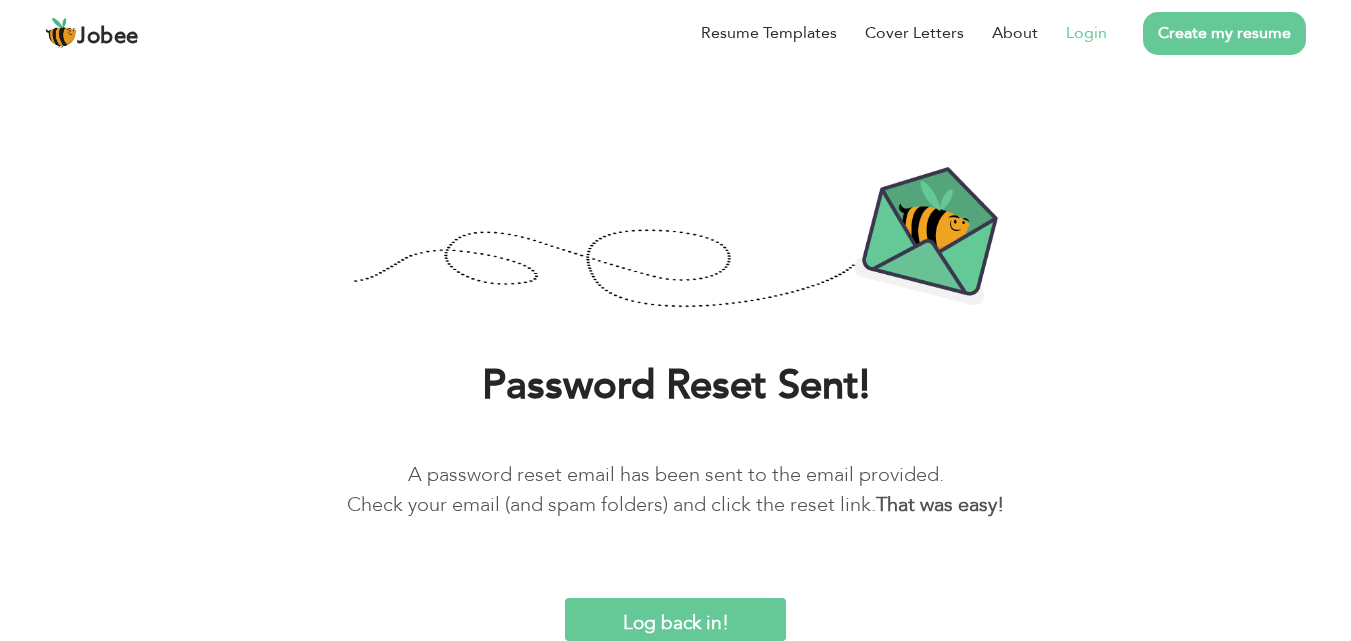 click on "Login" at bounding box center (1072, 33) 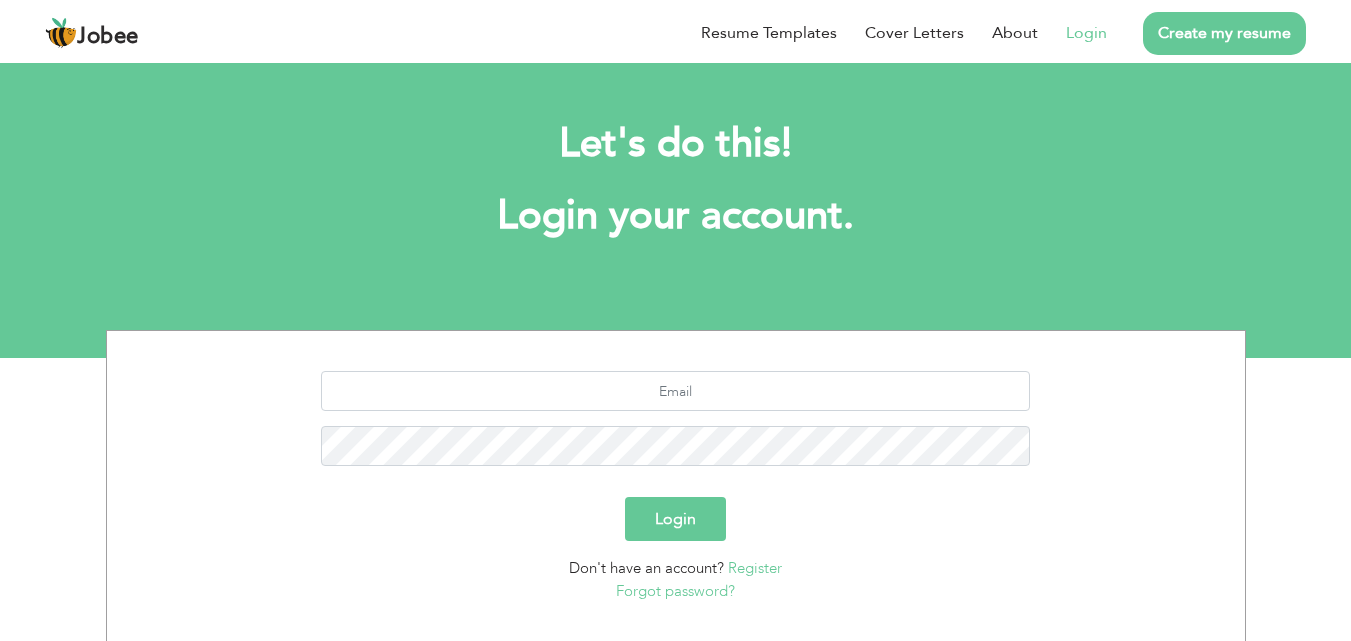 scroll, scrollTop: 0, scrollLeft: 0, axis: both 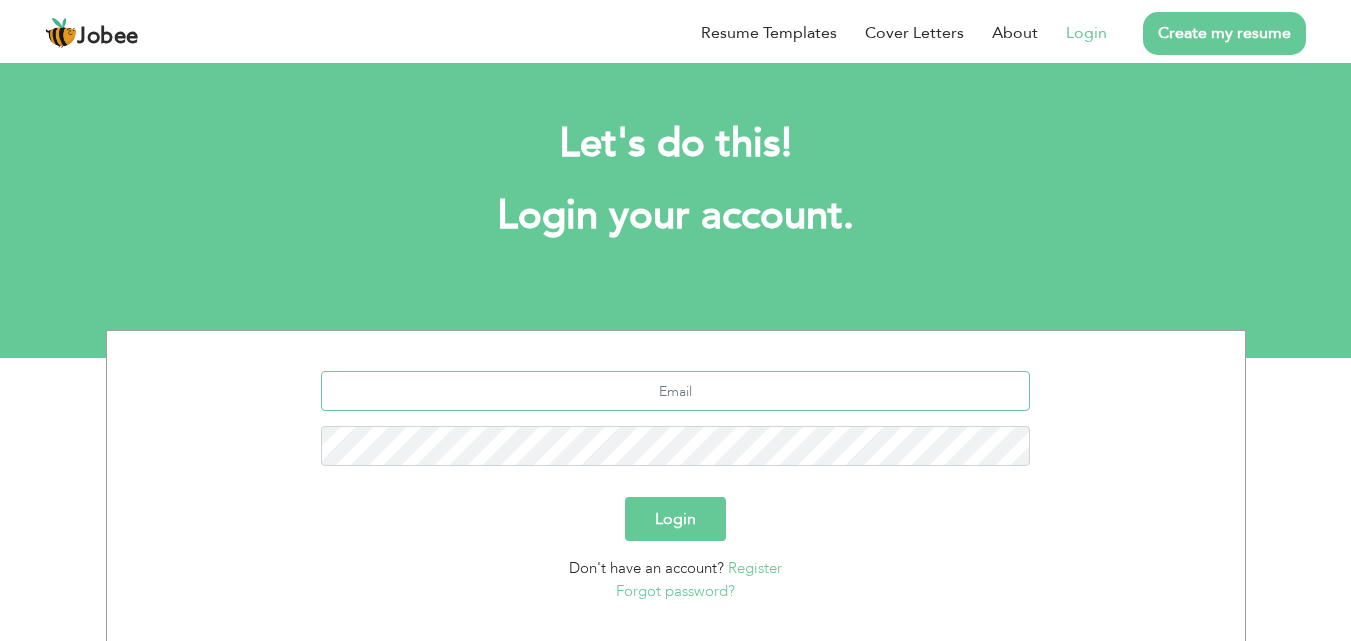 click at bounding box center (675, 391) 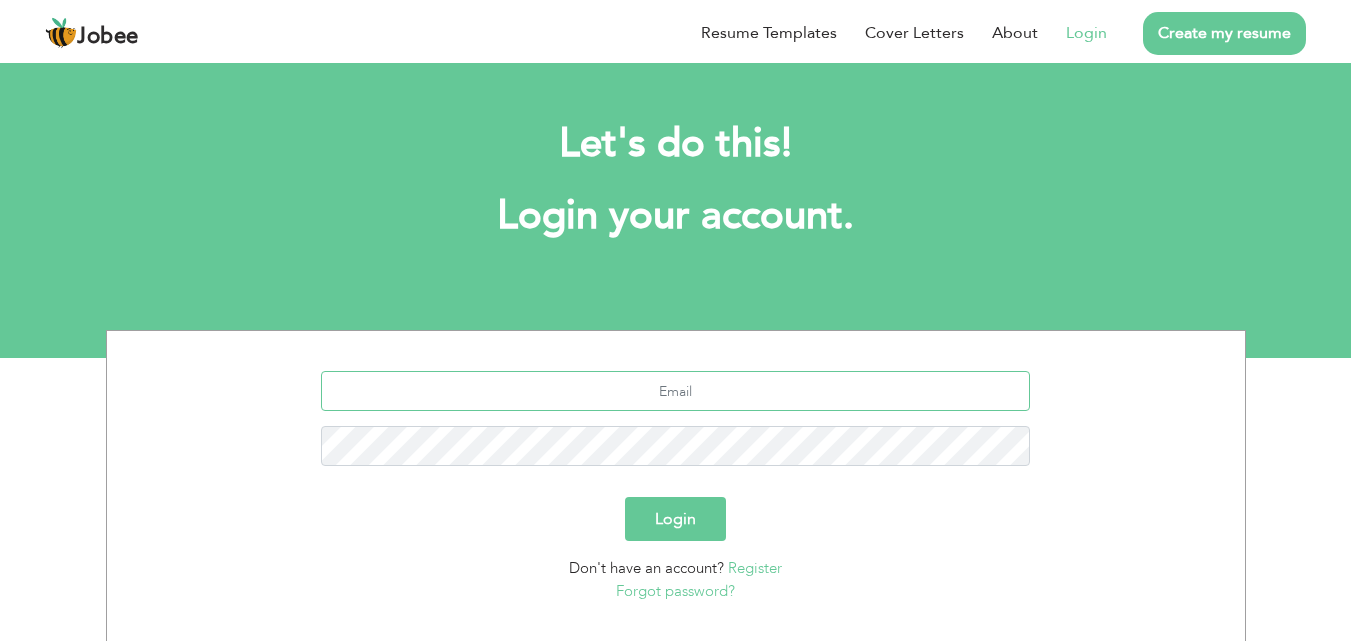 type on "[EMAIL_ADDRESS][DOMAIN_NAME]" 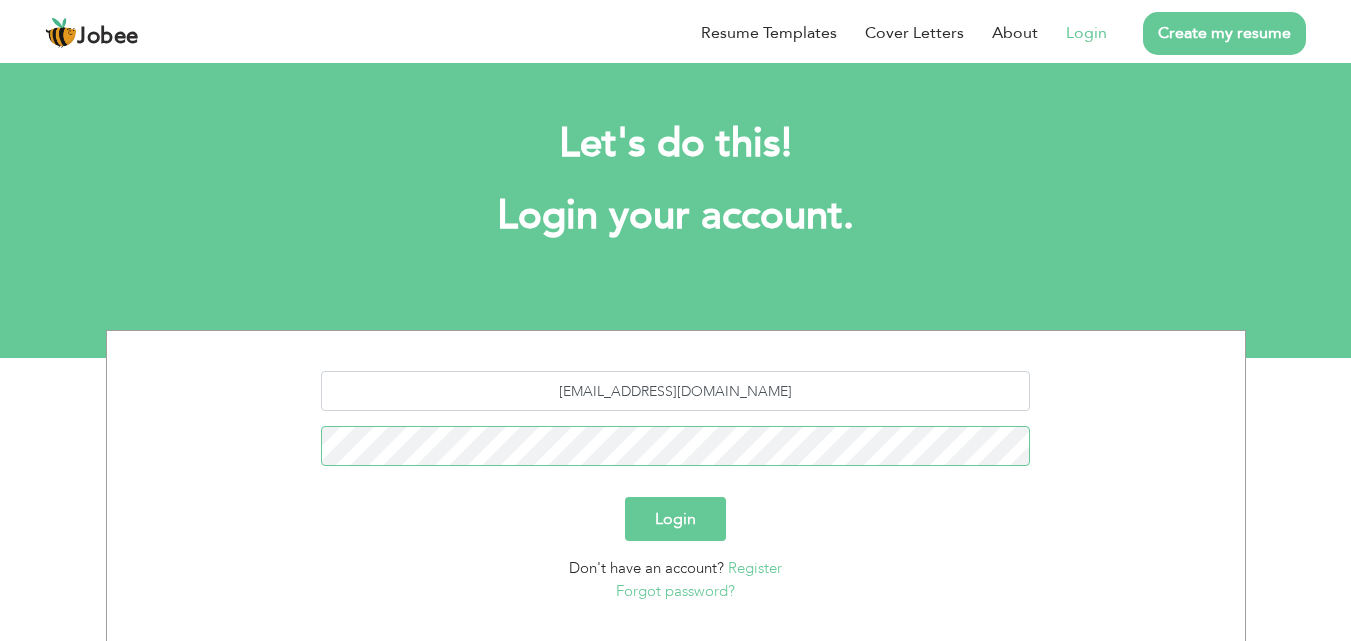 click on "Login" at bounding box center (675, 519) 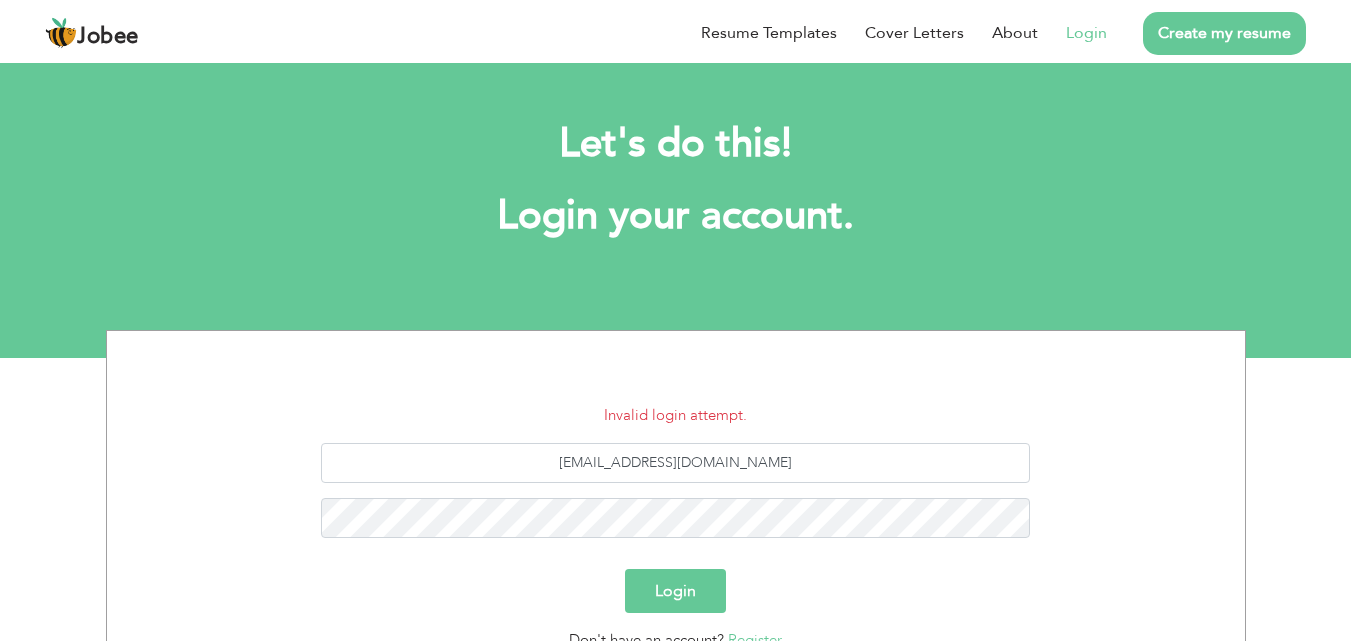 scroll, scrollTop: 0, scrollLeft: 0, axis: both 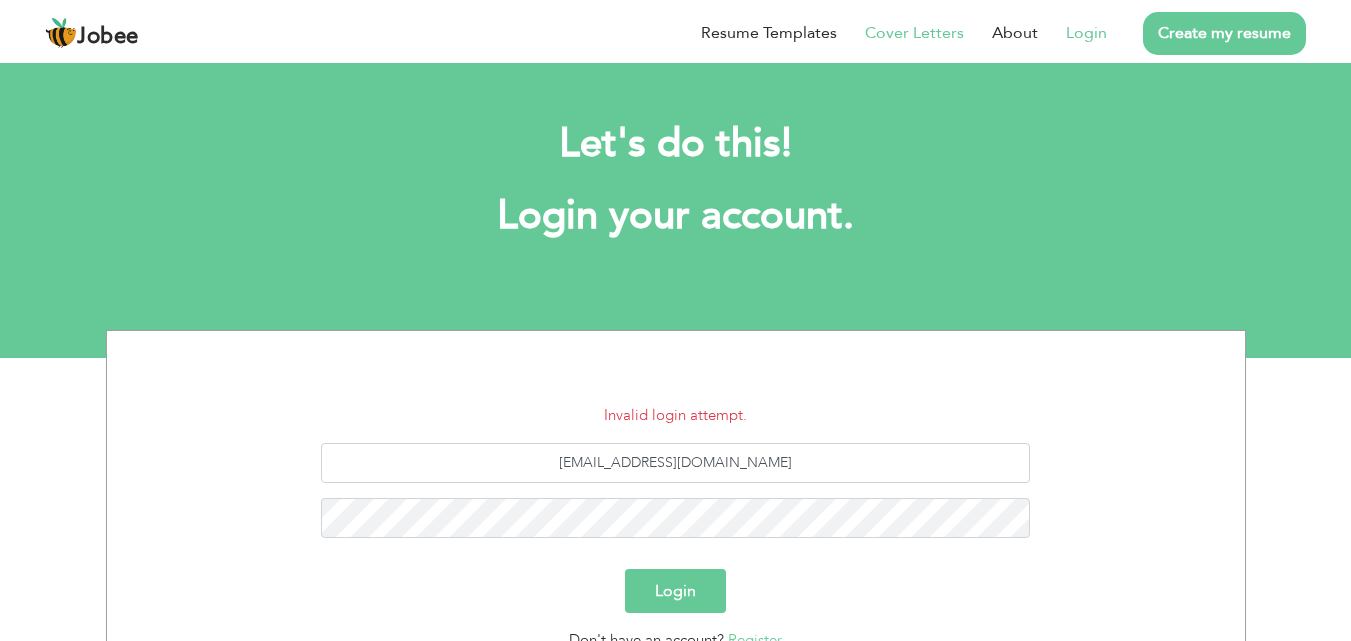 click on "Cover Letters" at bounding box center [914, 33] 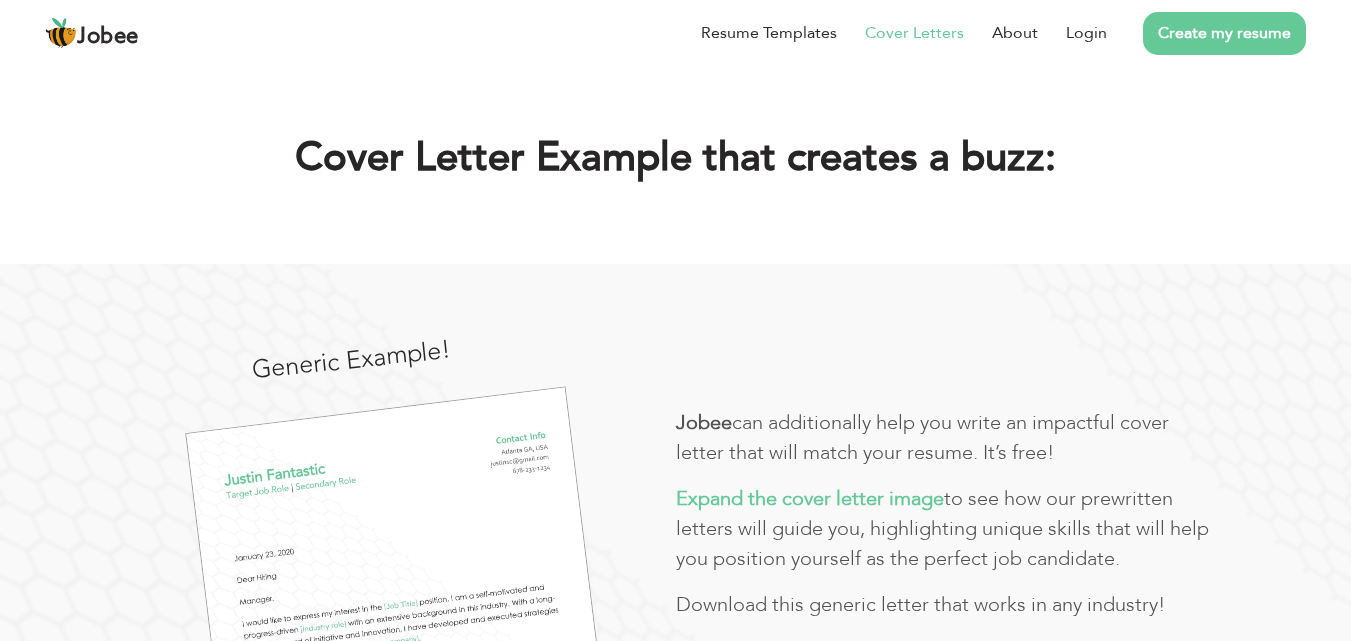scroll, scrollTop: 0, scrollLeft: 0, axis: both 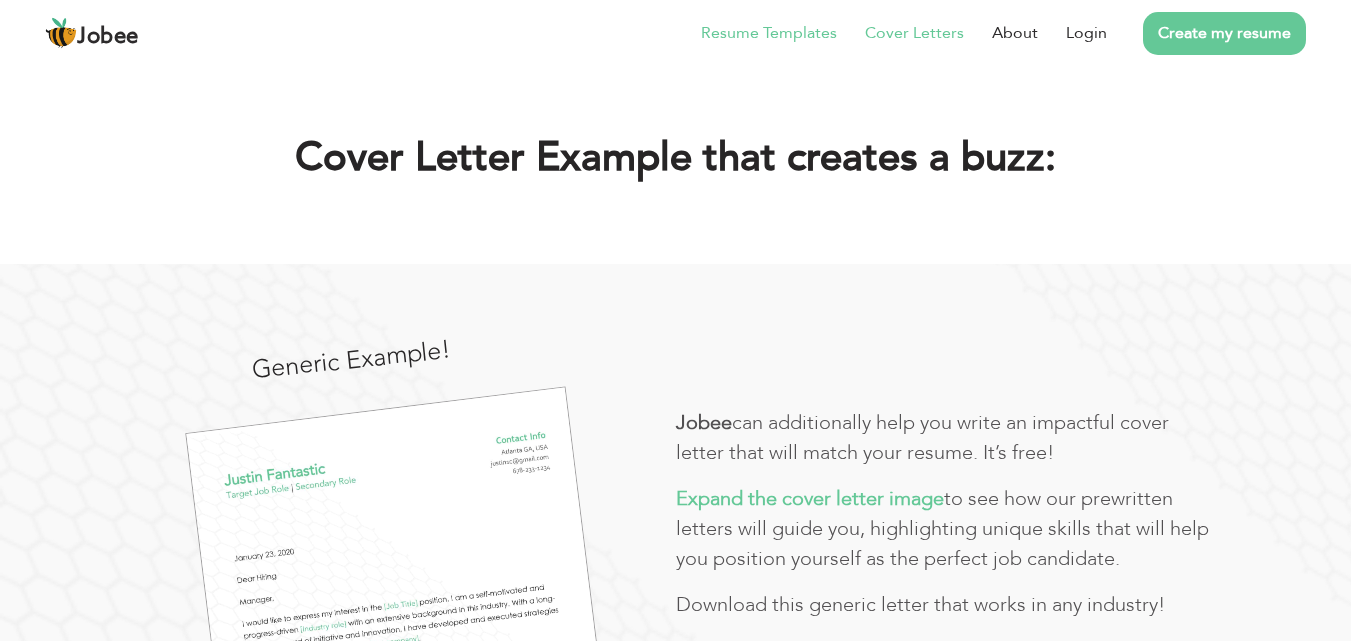 click on "Resume Templates" at bounding box center [769, 33] 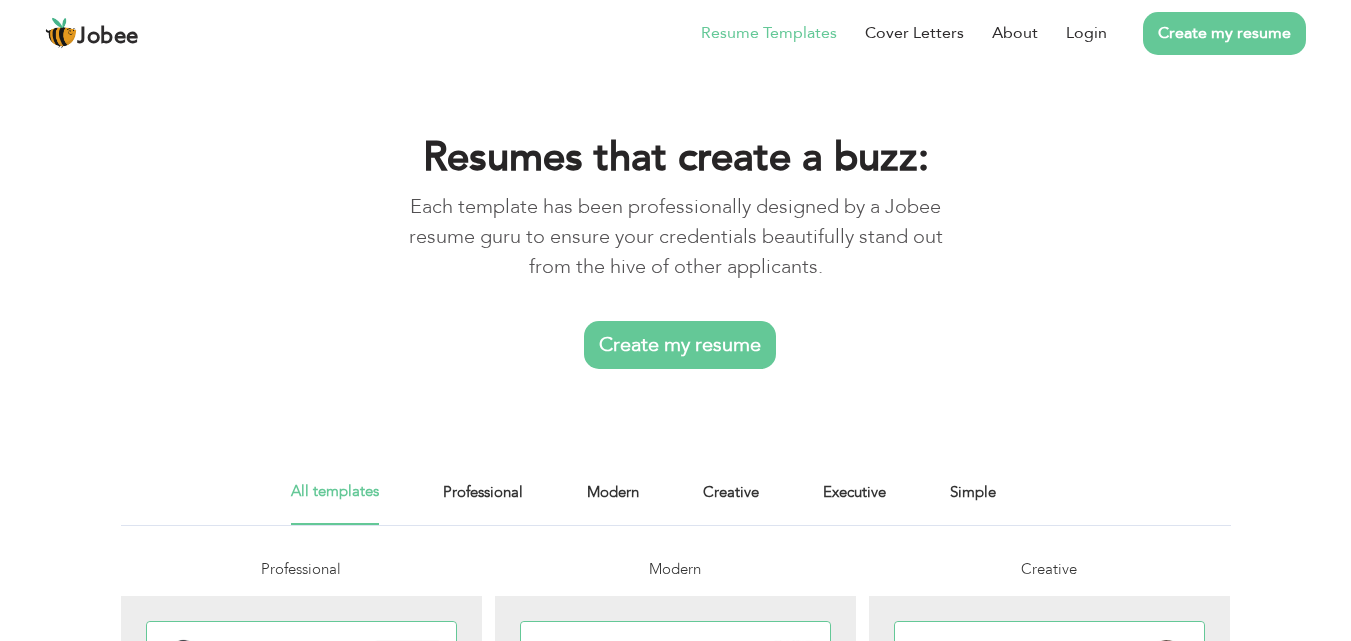 scroll, scrollTop: 0, scrollLeft: 0, axis: both 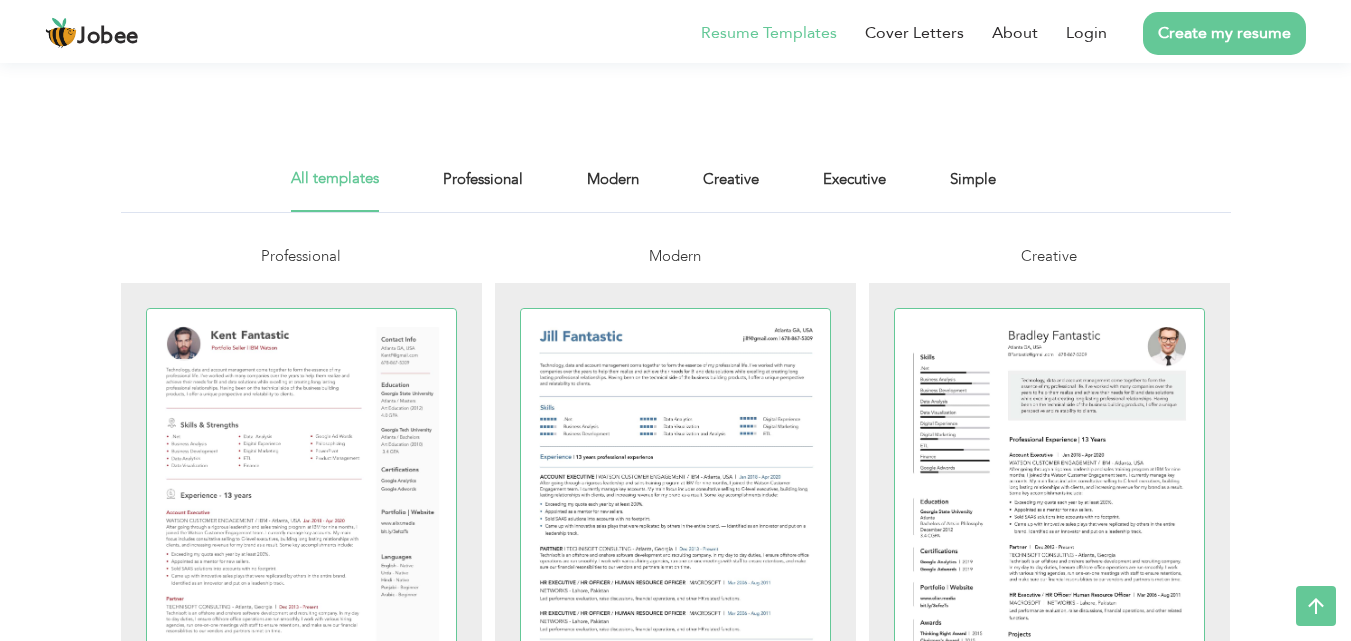click on "Jobee
Resume Templates
Cover Letters
About
Login
Create my resume
Resumes that create a buzz:
Each template has been professionally designed by a Jobee resume guru to ensure your credentials beautifully stand out from the hive of other applicants." at bounding box center (675, 3800) 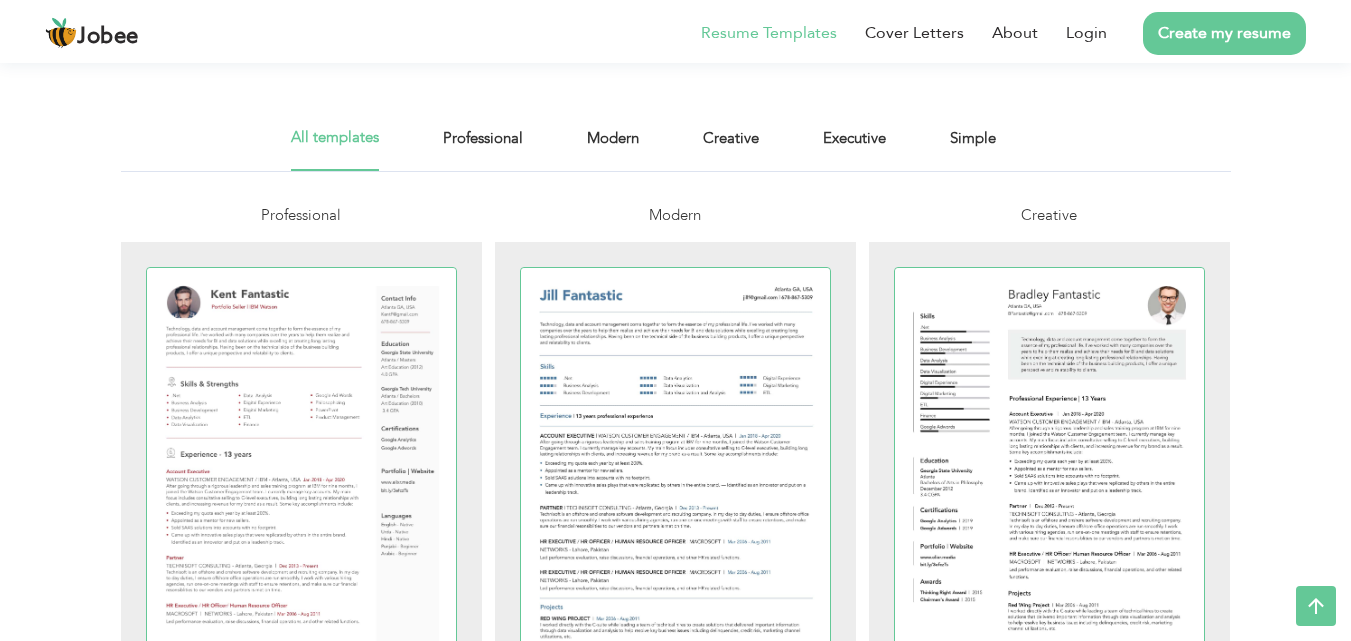 scroll, scrollTop: 360, scrollLeft: 0, axis: vertical 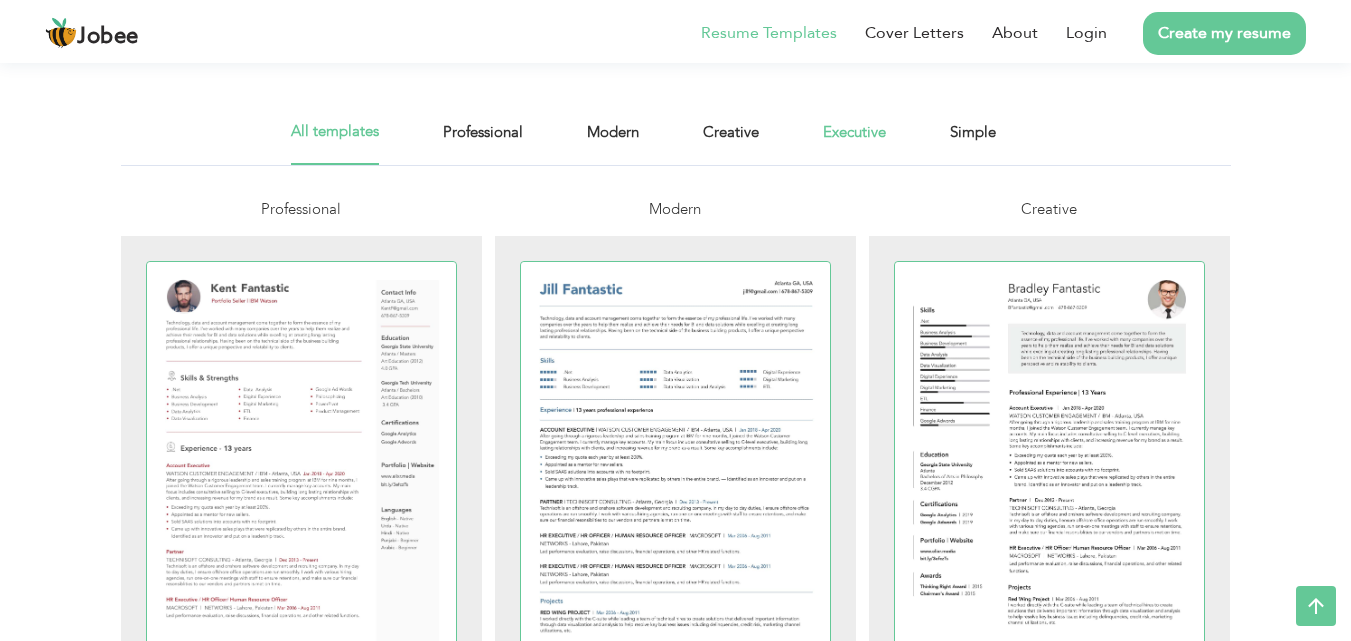 click on "Executive" at bounding box center [854, 142] 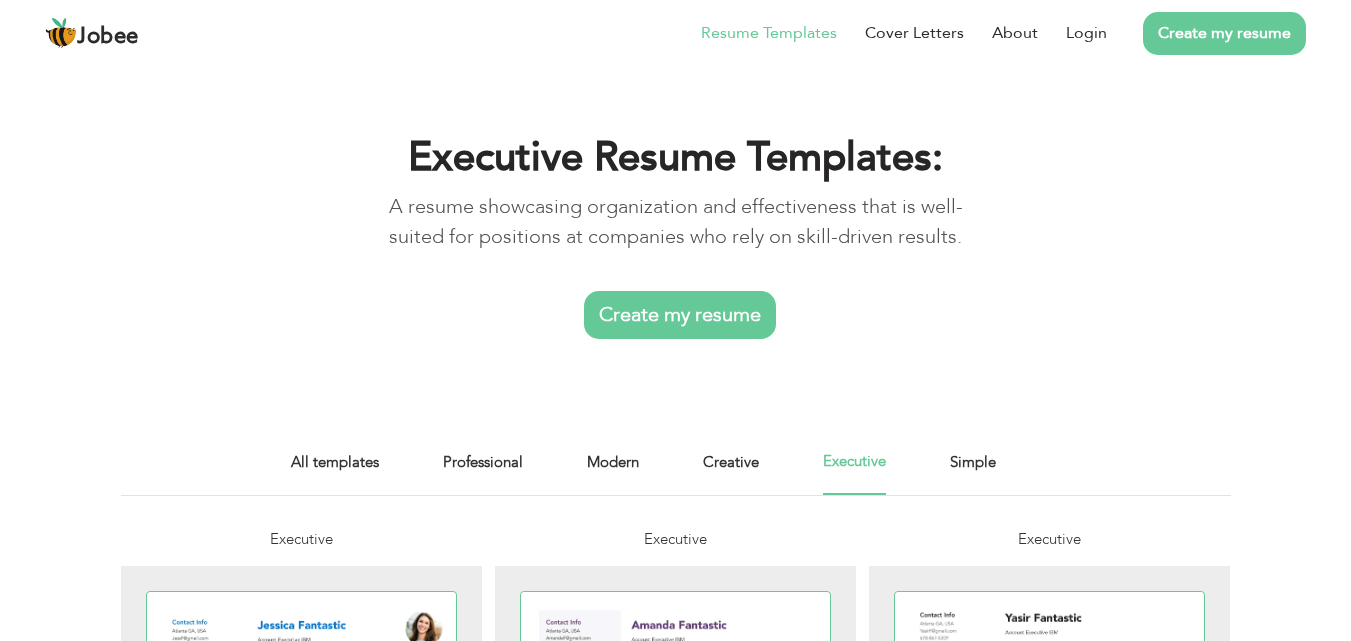 scroll, scrollTop: 0, scrollLeft: 0, axis: both 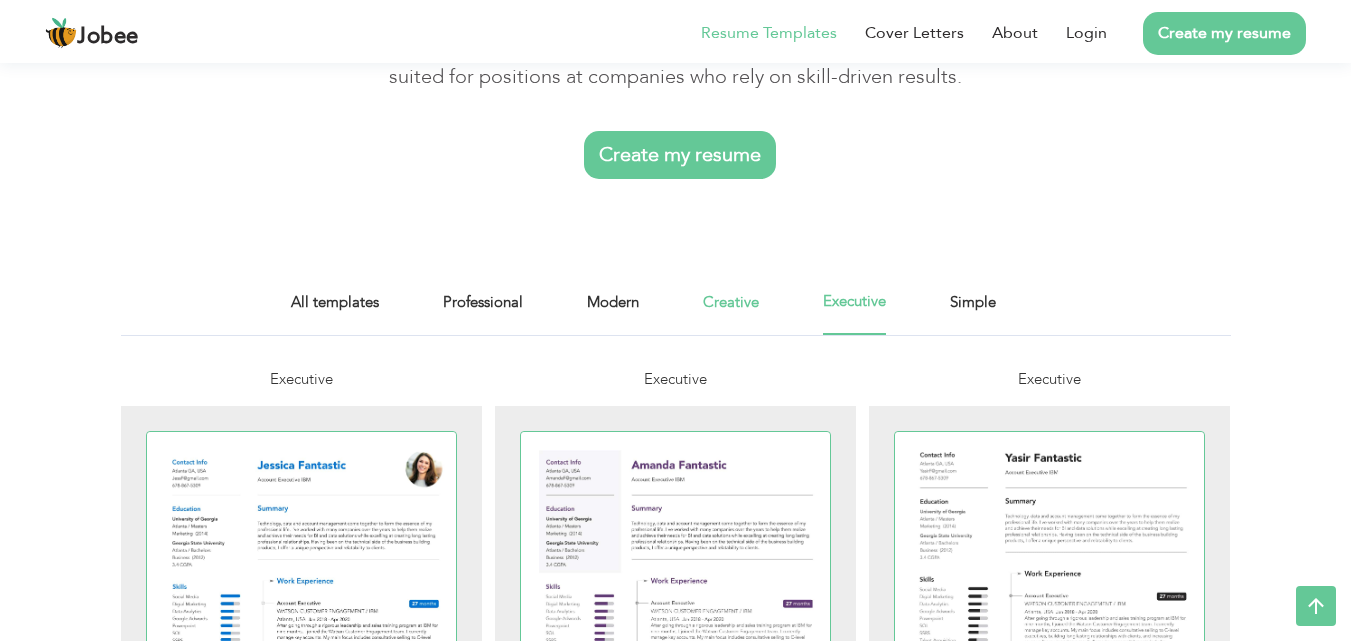 click on "Creative" at bounding box center [731, 312] 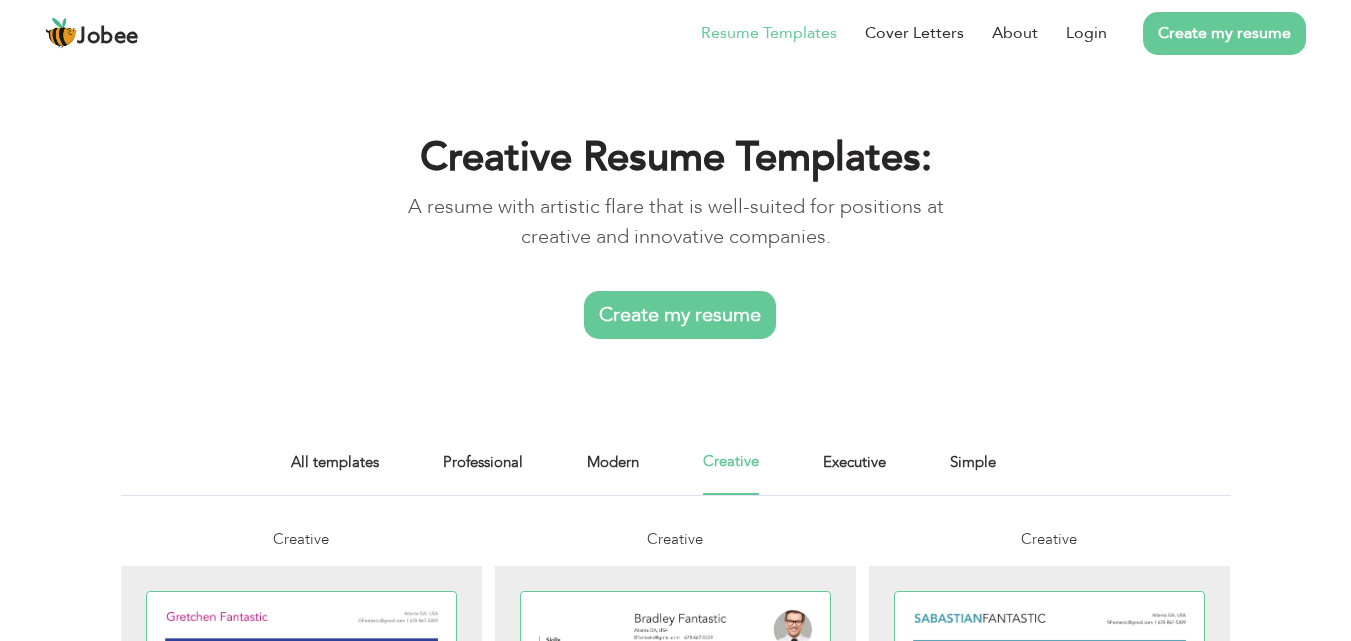 scroll, scrollTop: 0, scrollLeft: 0, axis: both 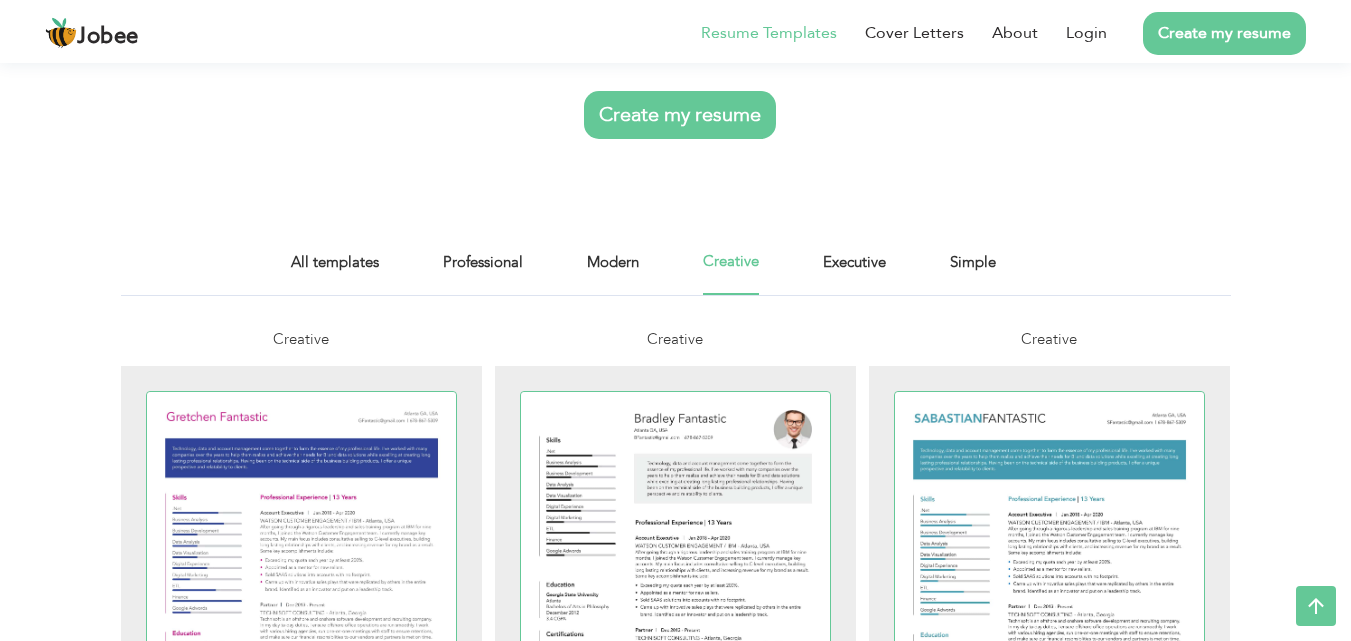 click on "All templates
Professional
Modern
Creative
Executive
Simple" at bounding box center [675, 272] 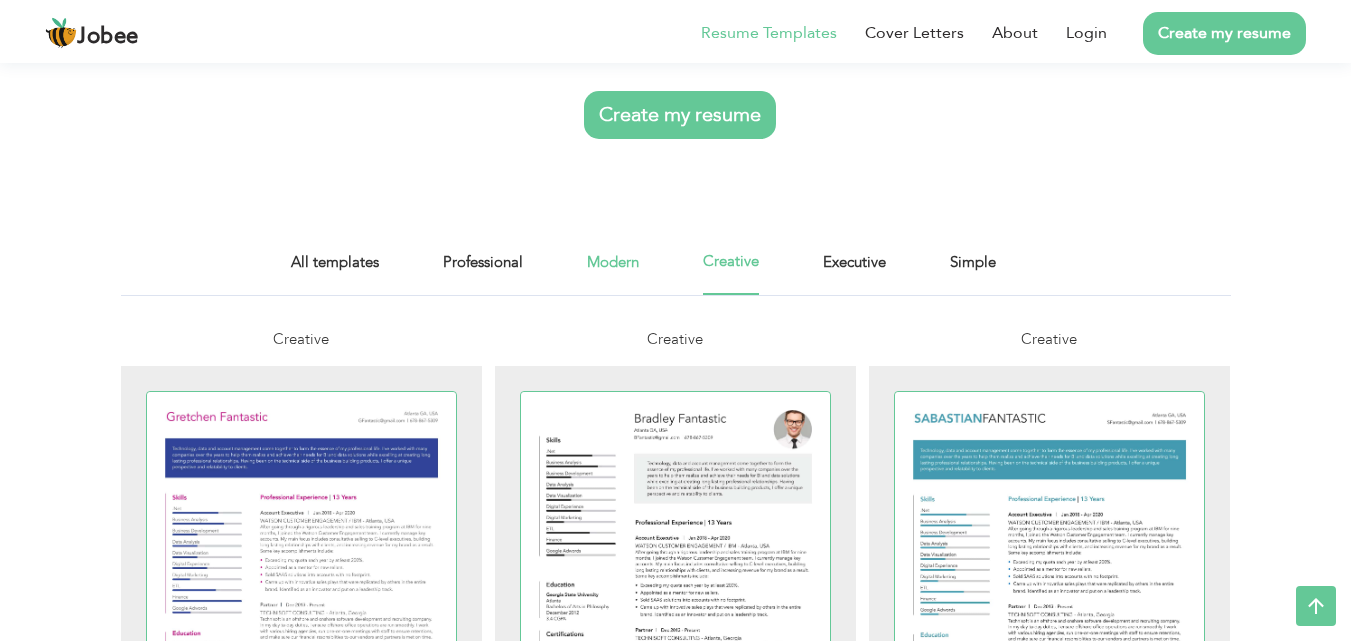 click on "Modern" at bounding box center (613, 272) 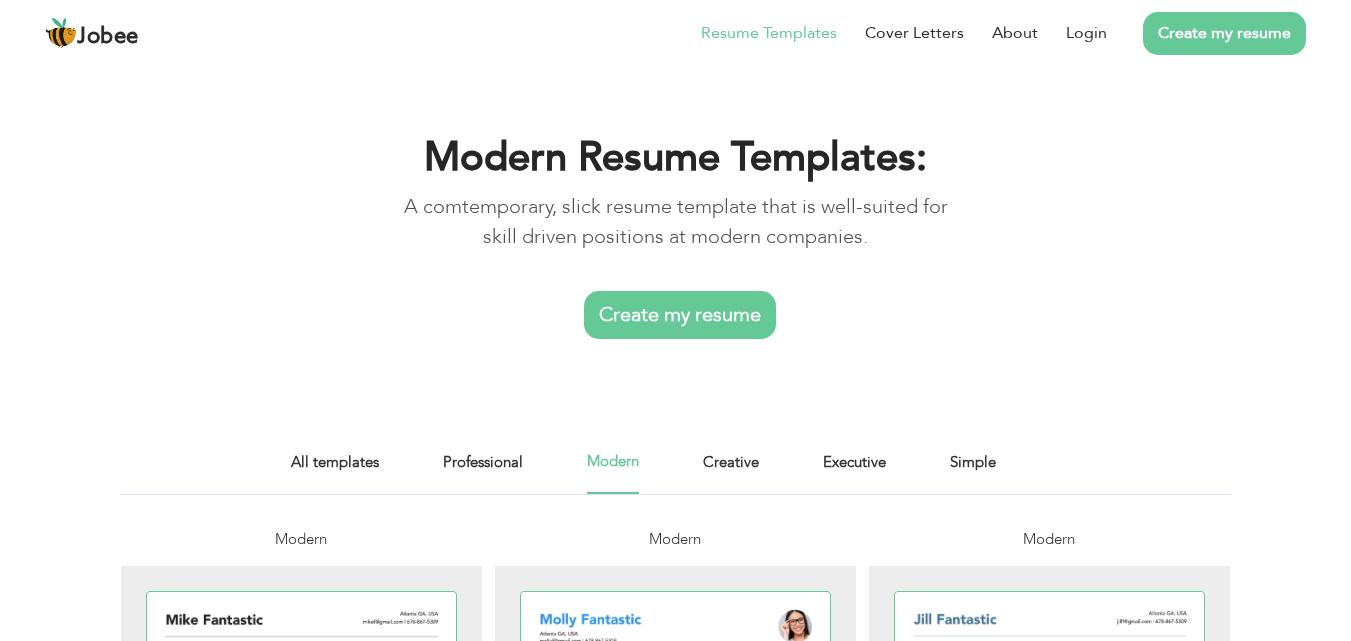 scroll, scrollTop: 0, scrollLeft: 0, axis: both 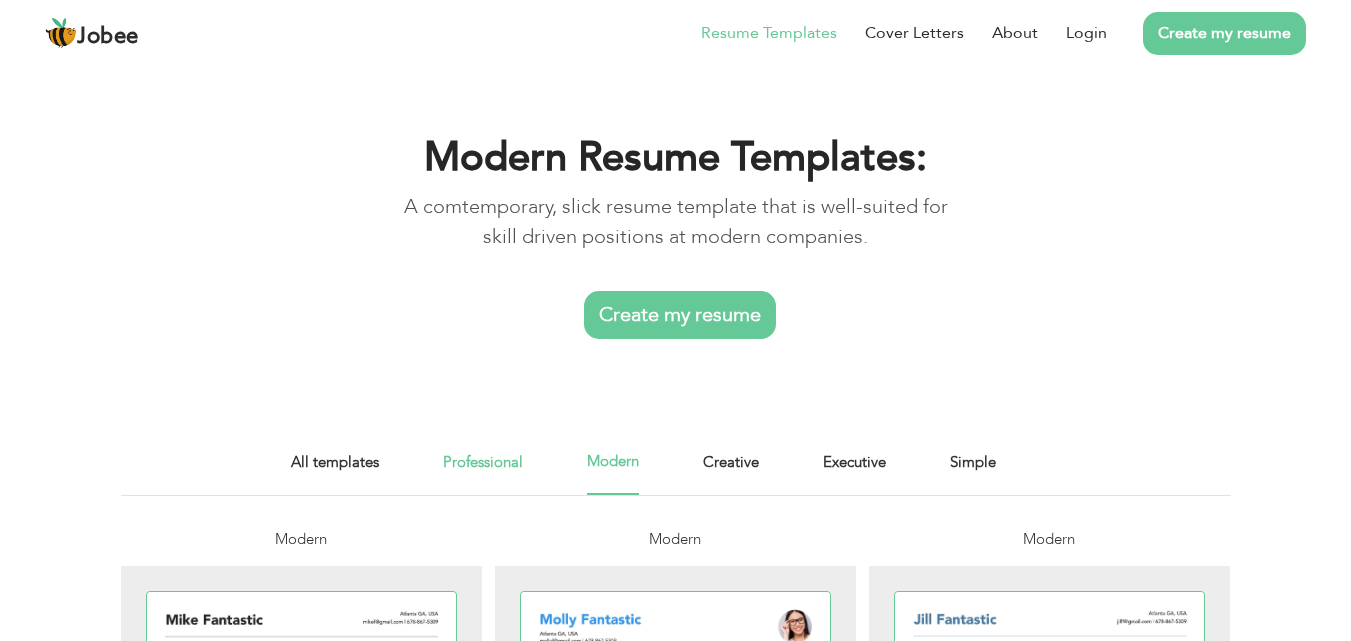 click on "Professional" at bounding box center [483, 472] 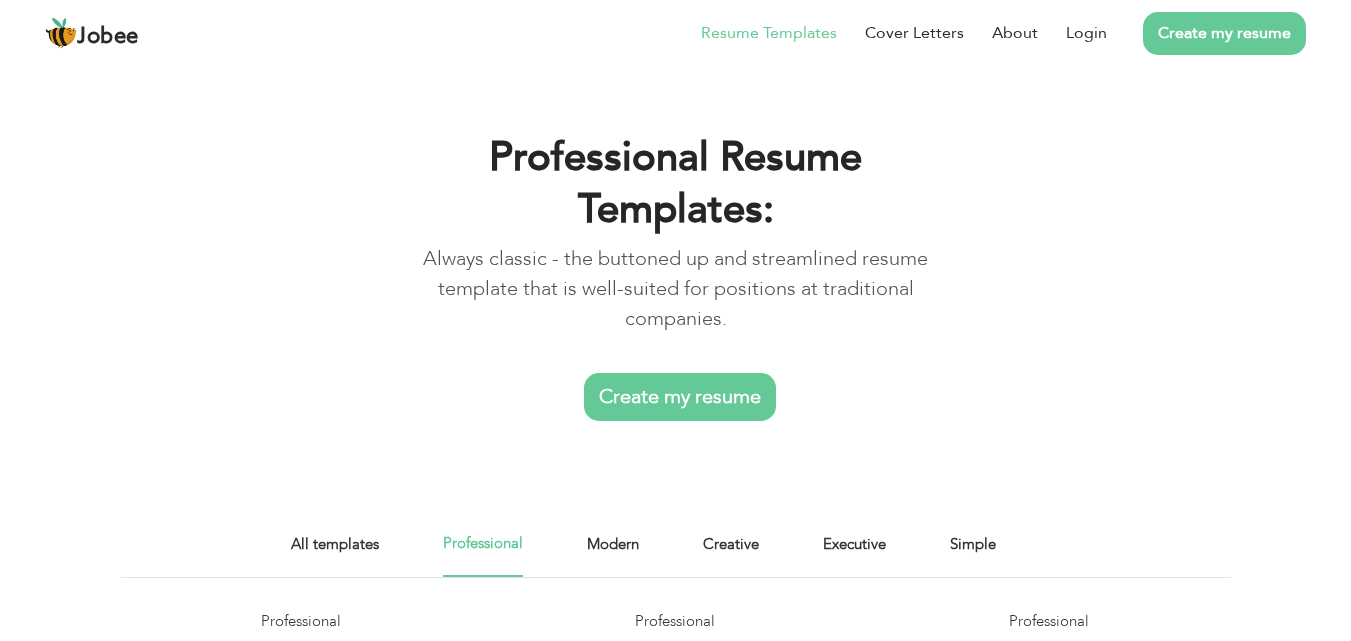 scroll, scrollTop: 0, scrollLeft: 0, axis: both 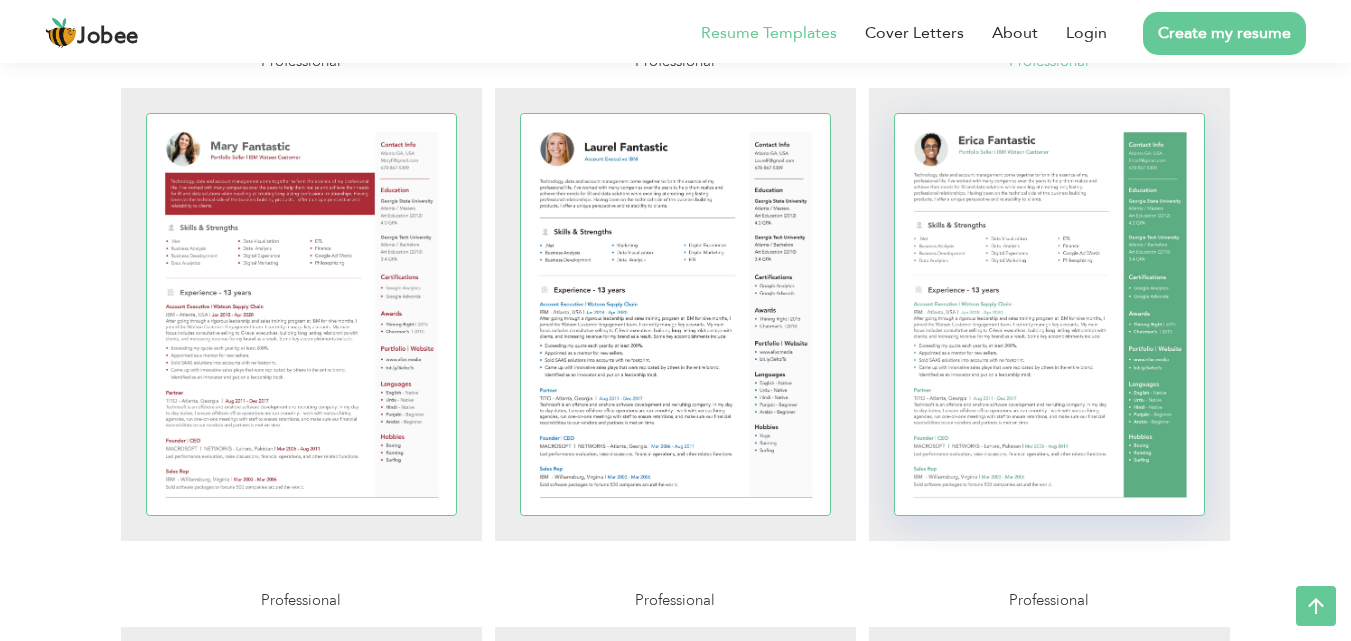 click at bounding box center [1050, 314] 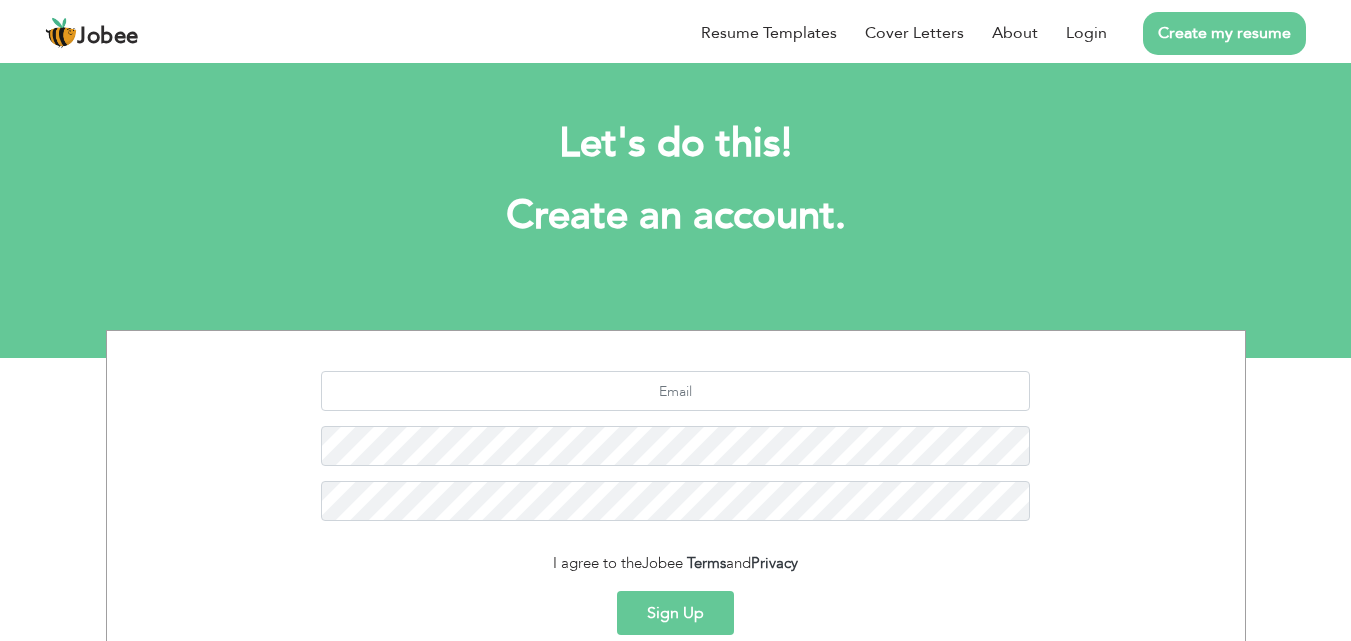 scroll, scrollTop: 0, scrollLeft: 0, axis: both 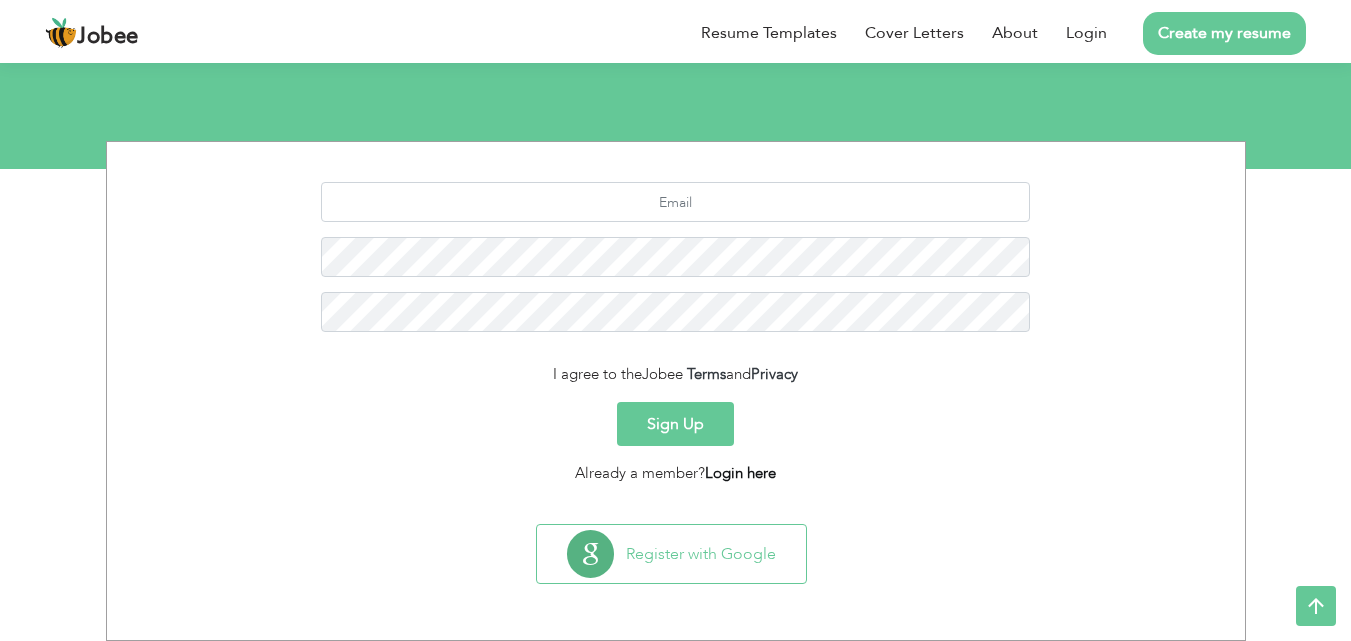 click on "Login here" at bounding box center (740, 473) 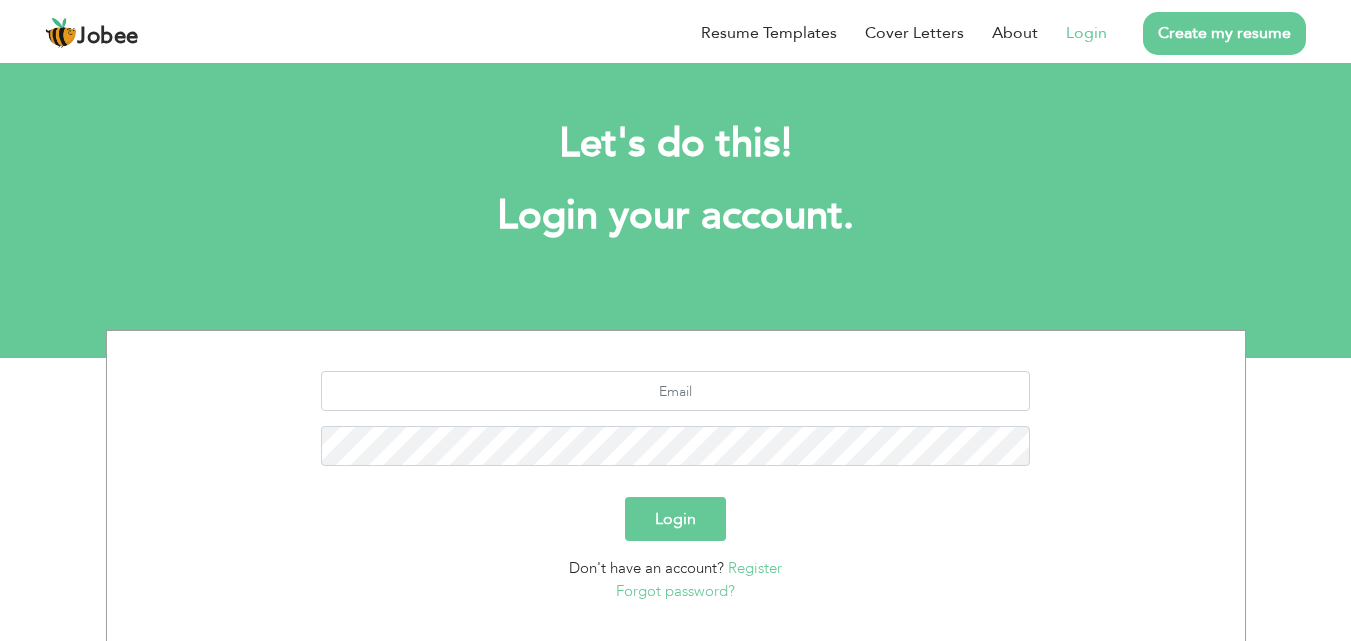 scroll, scrollTop: 0, scrollLeft: 0, axis: both 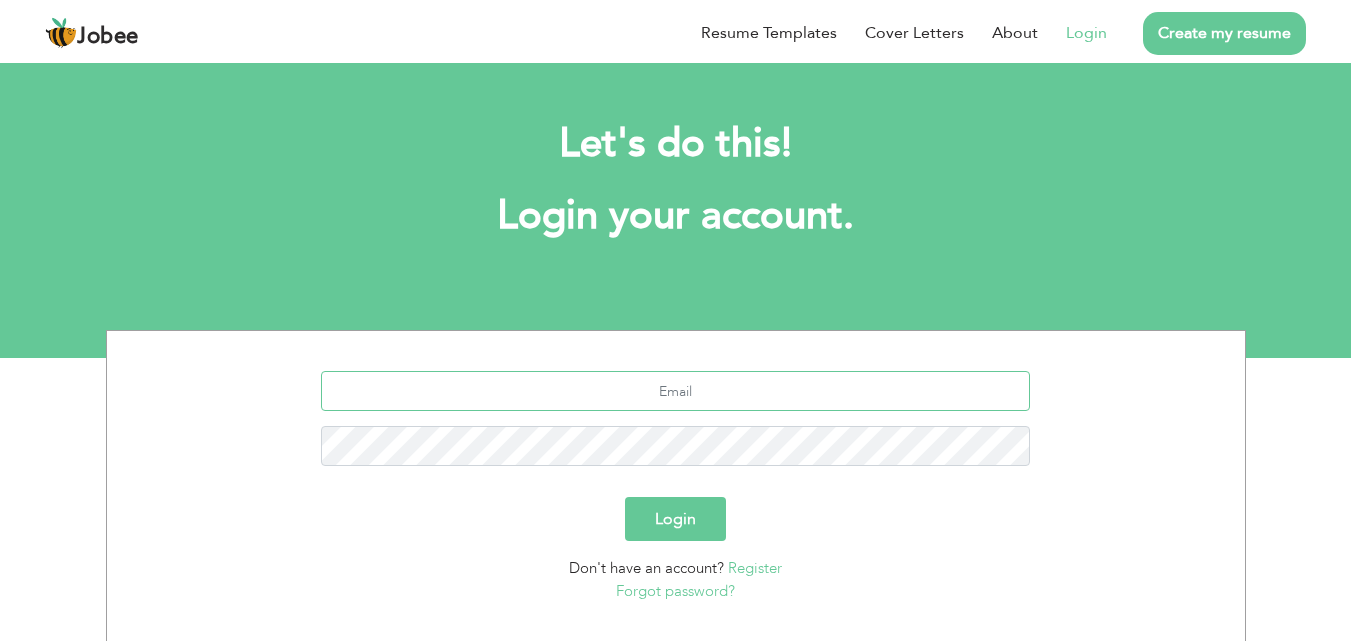 click at bounding box center (675, 391) 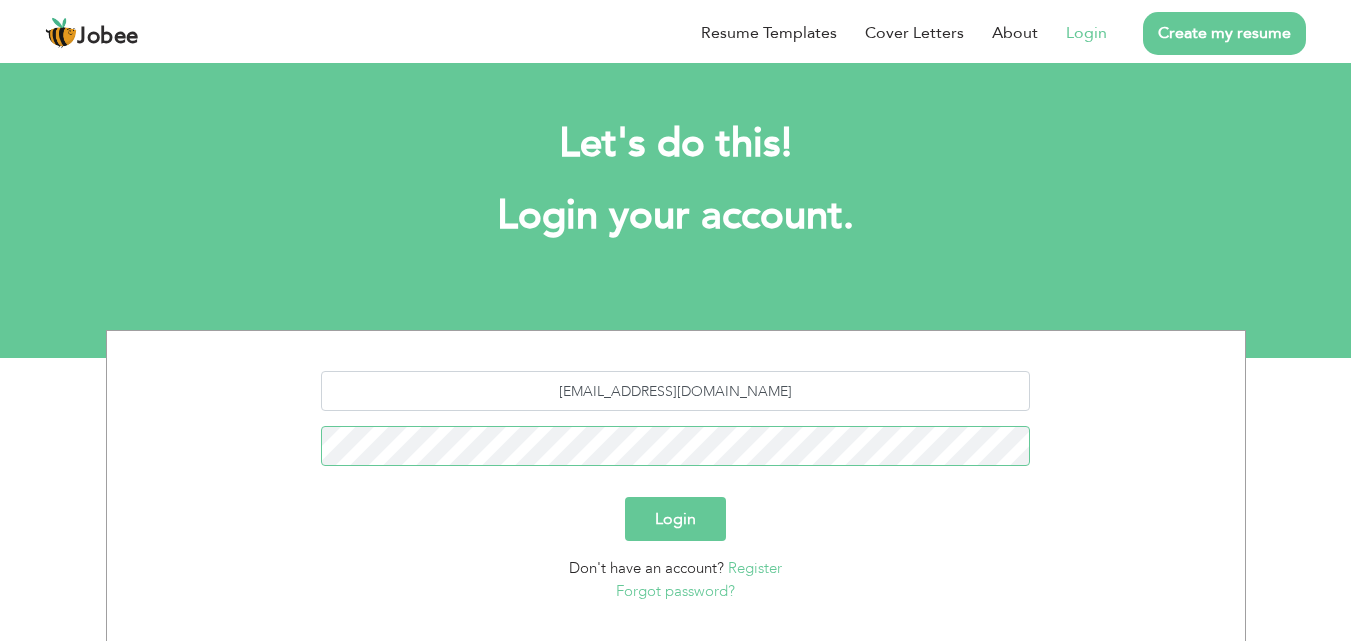 click on "Login" at bounding box center [675, 519] 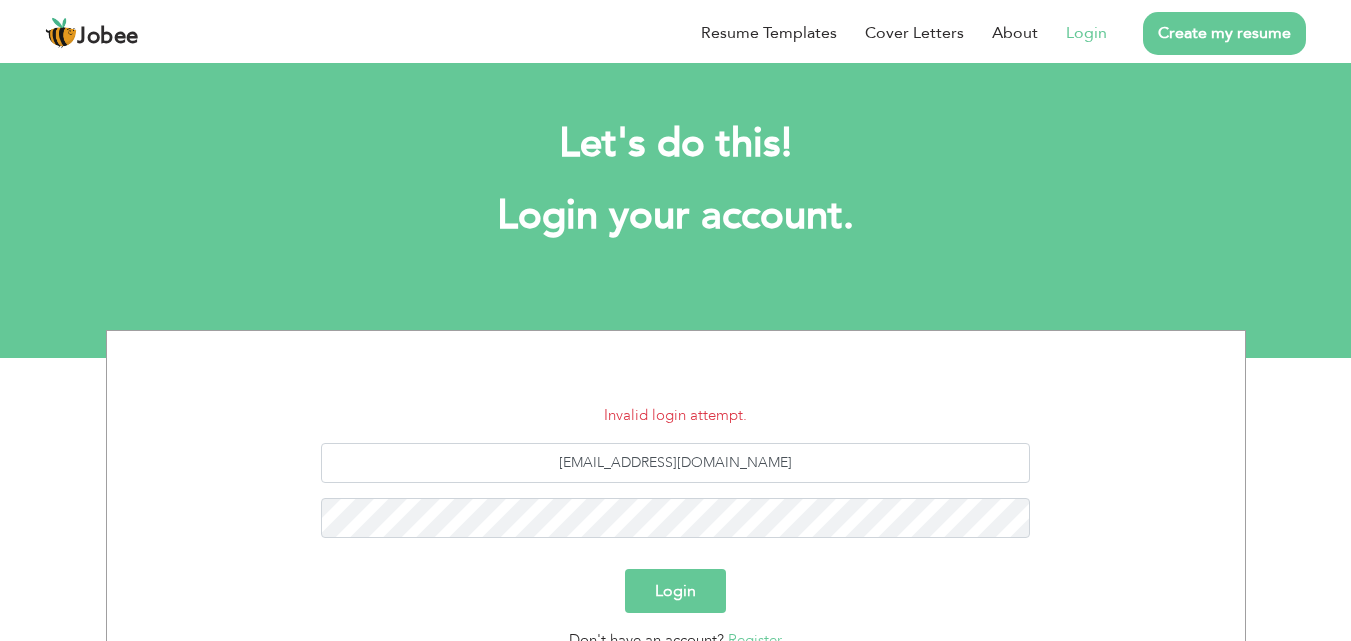 scroll, scrollTop: 0, scrollLeft: 0, axis: both 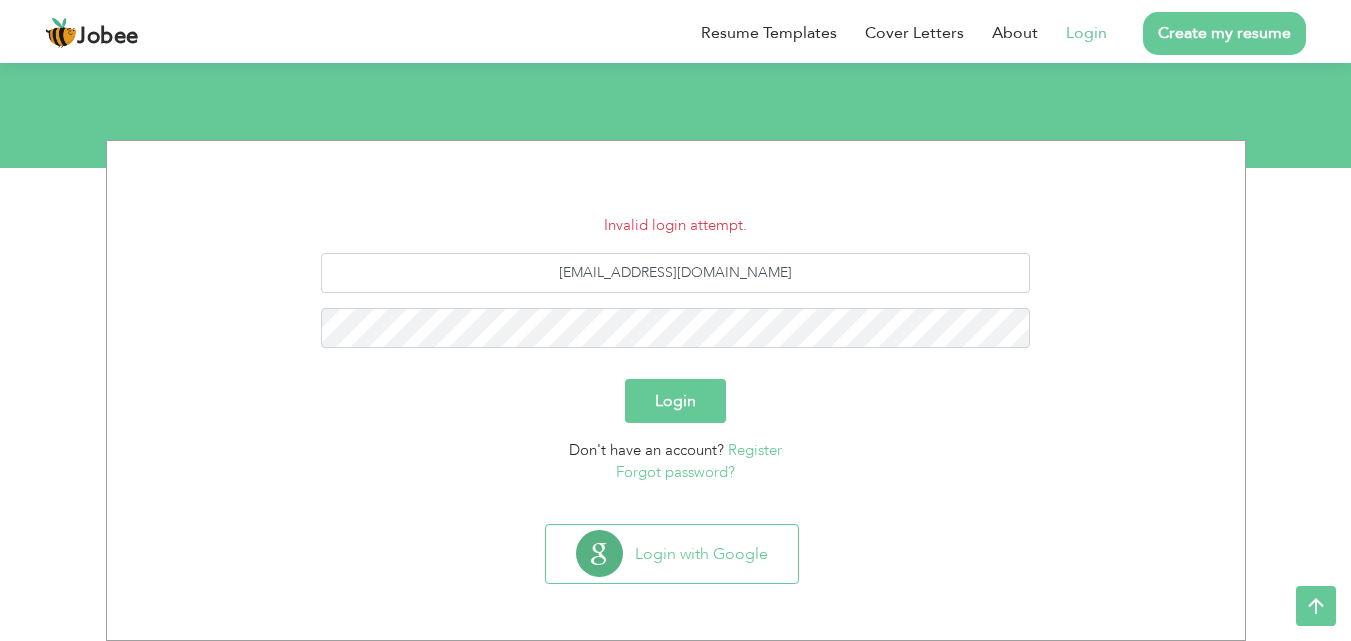 click on "Forgot password?" at bounding box center (675, 472) 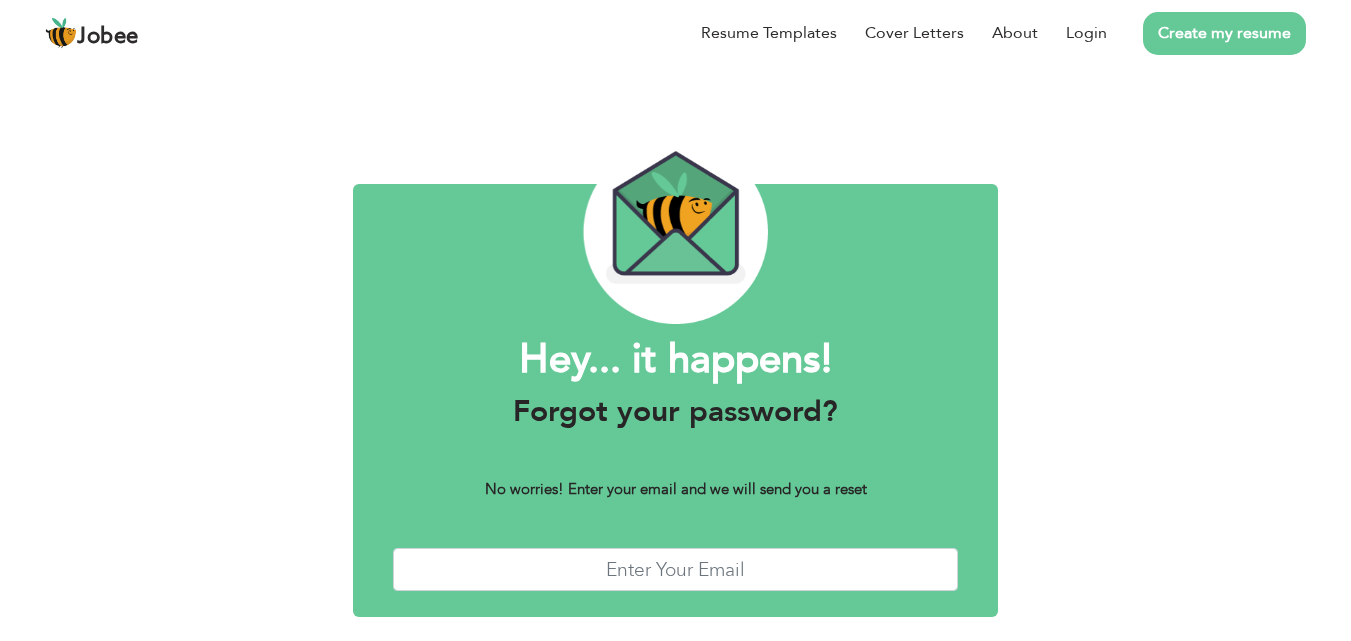 scroll, scrollTop: 0, scrollLeft: 0, axis: both 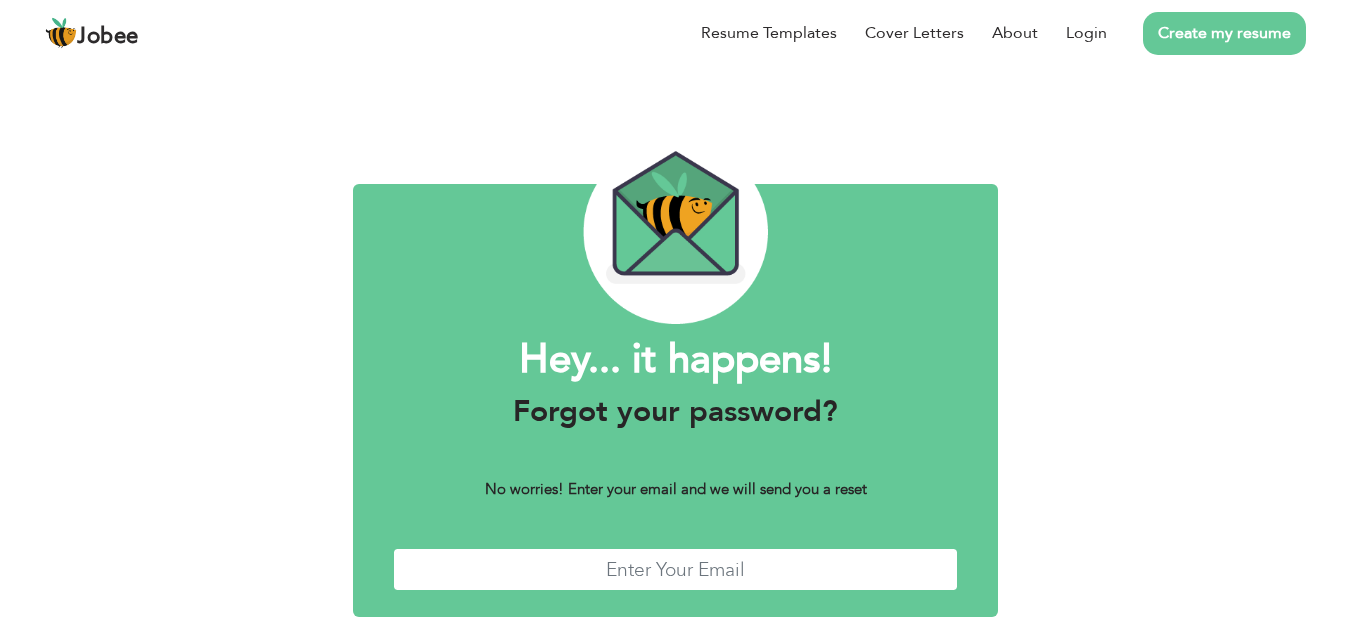 click at bounding box center [676, 569] 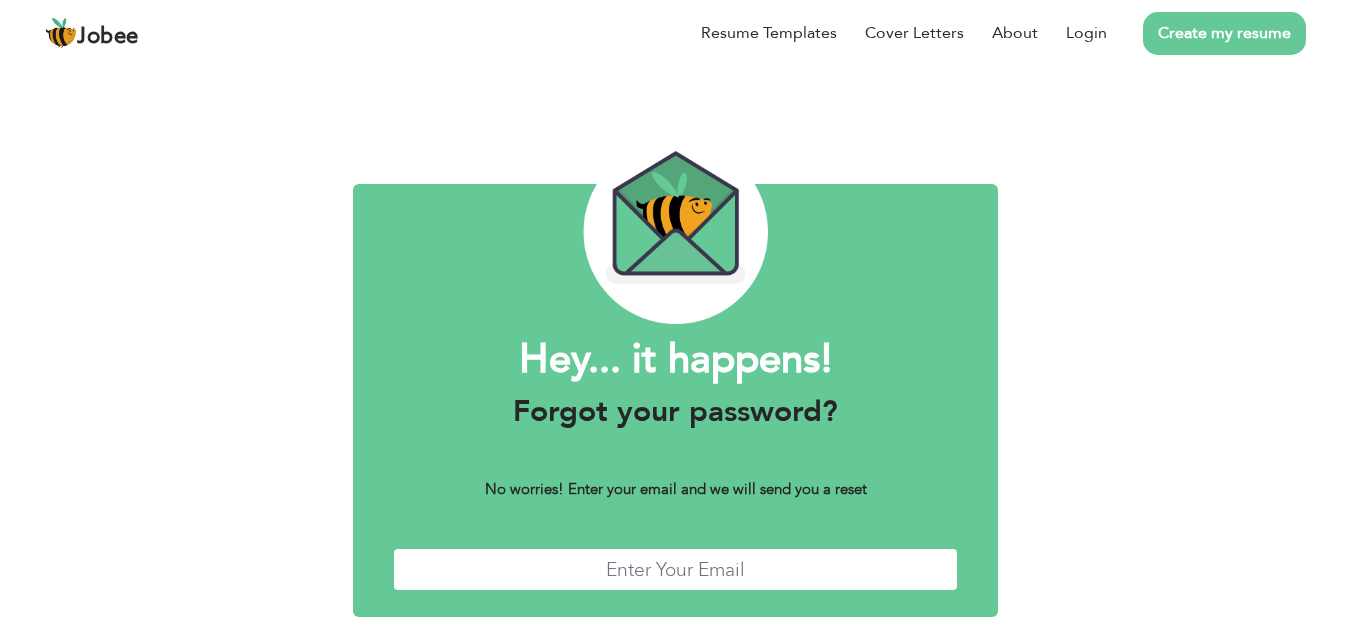 type on "[EMAIL_ADDRESS][DOMAIN_NAME]" 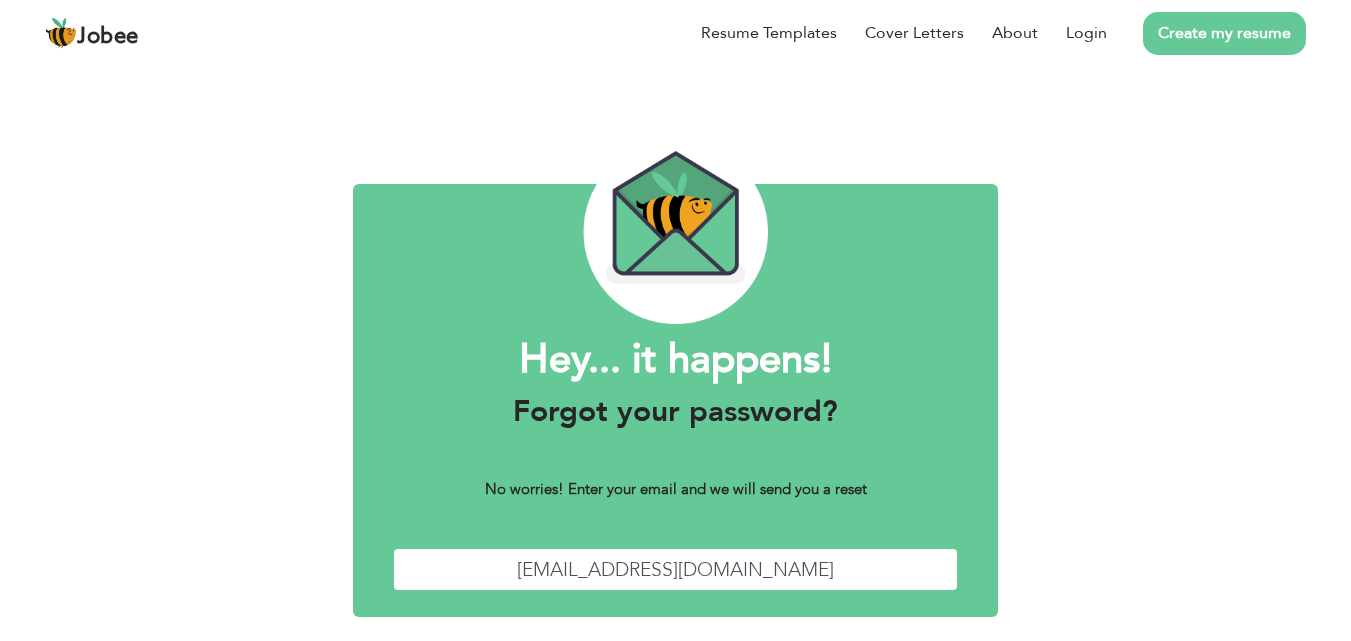 click on "Send" at bounding box center (790, 668) 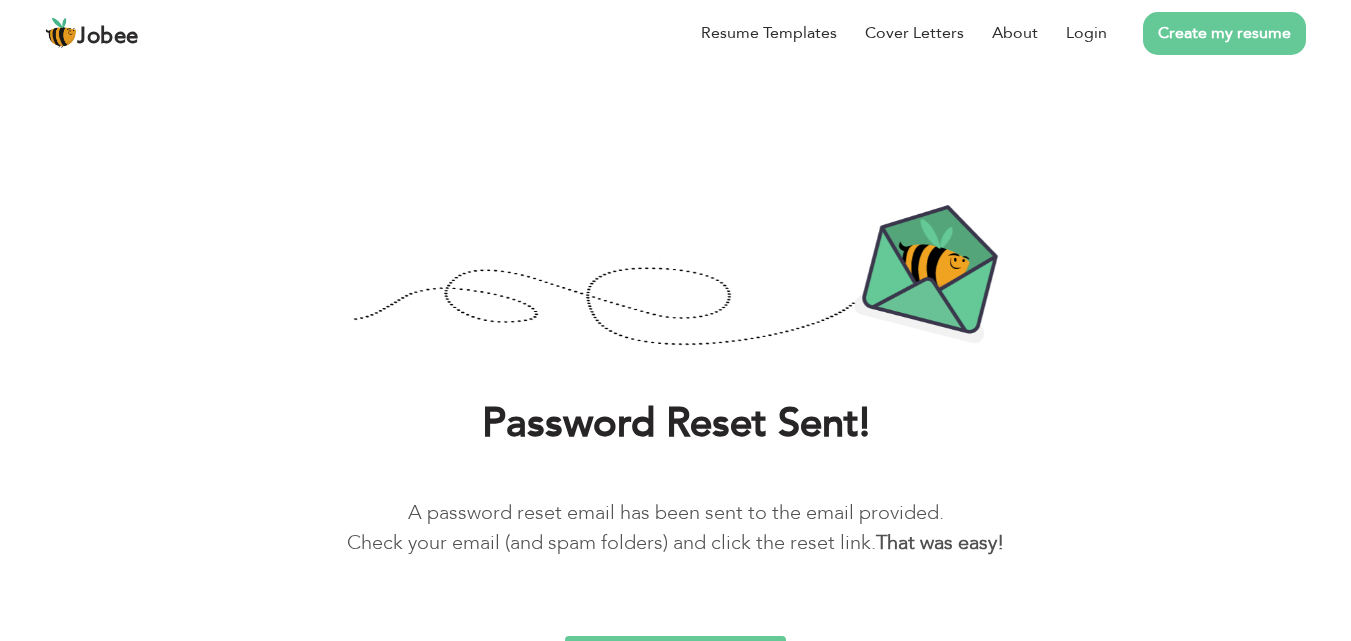 scroll, scrollTop: 0, scrollLeft: 0, axis: both 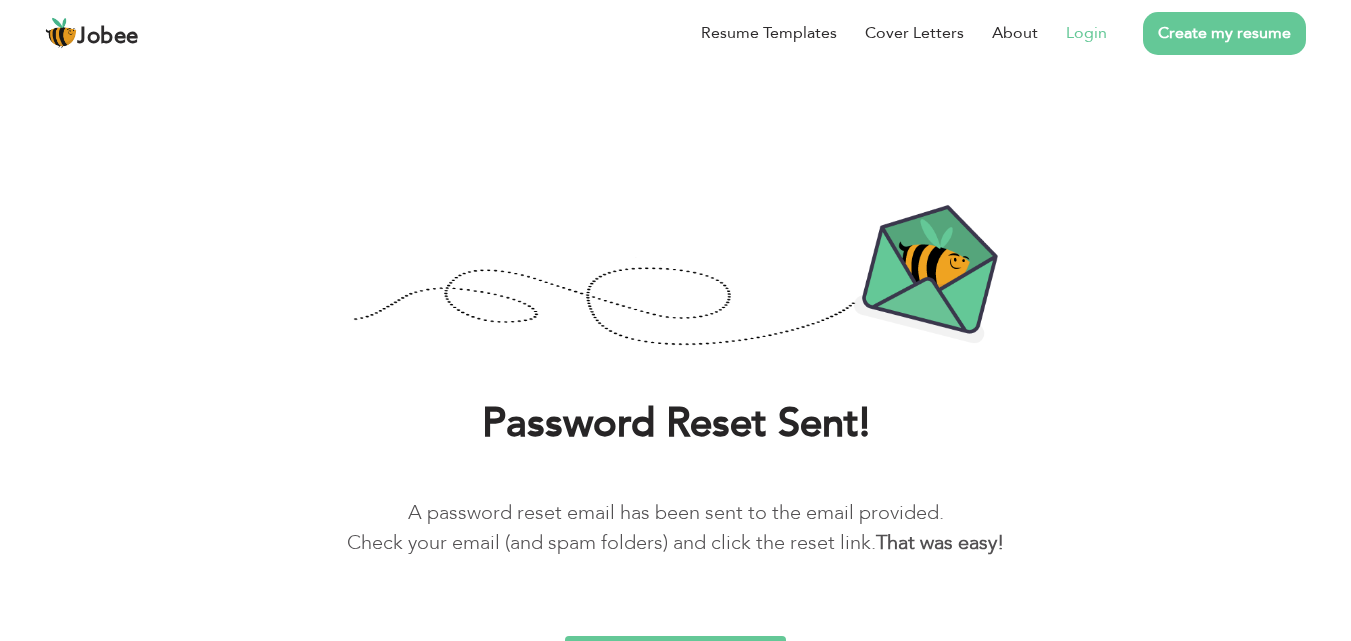 click on "Login" at bounding box center [1086, 33] 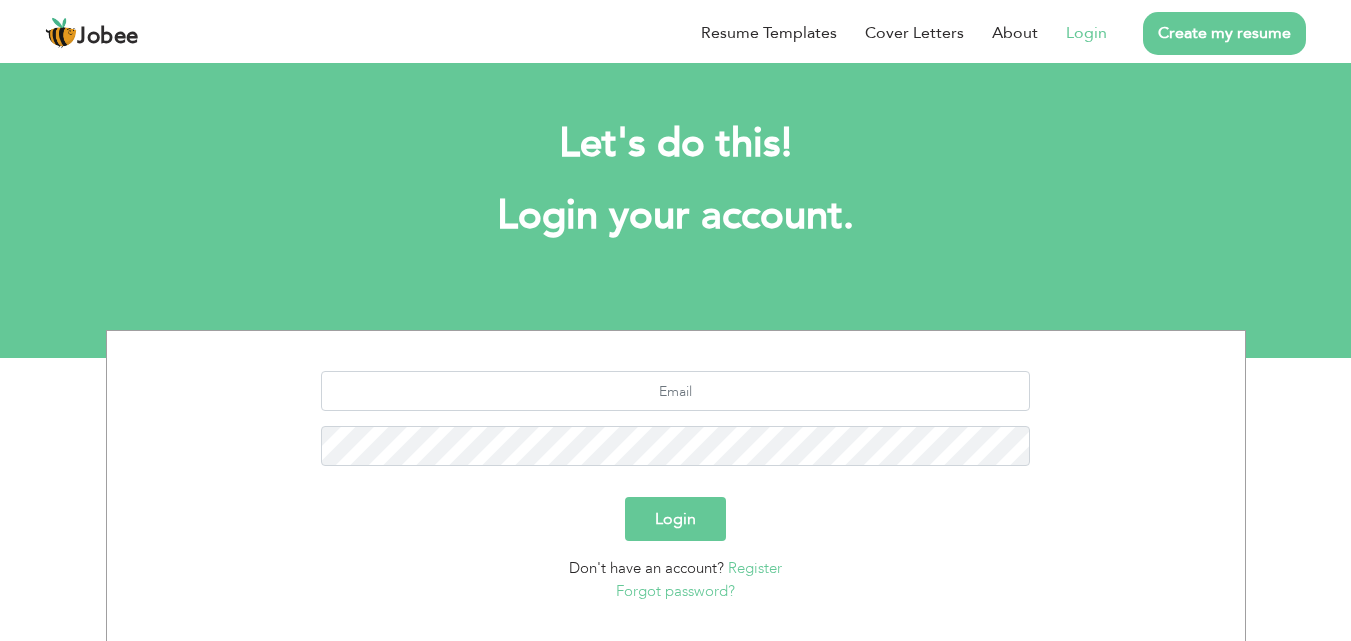 scroll, scrollTop: 0, scrollLeft: 0, axis: both 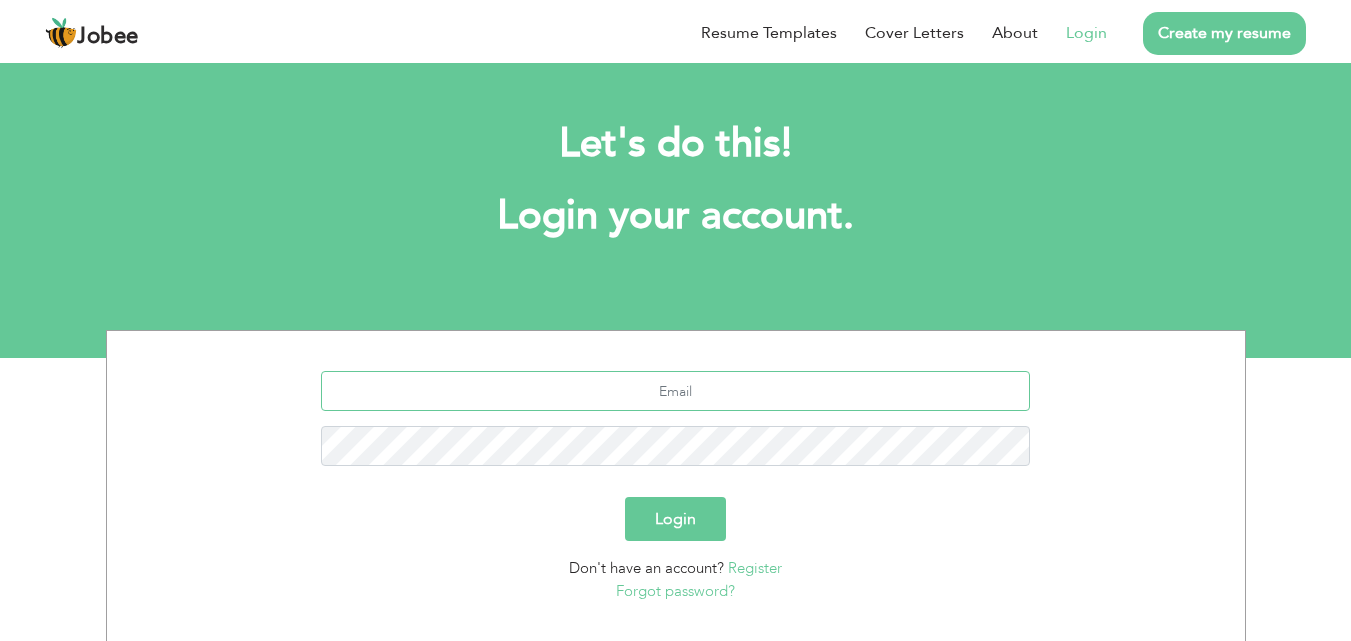 click at bounding box center (675, 391) 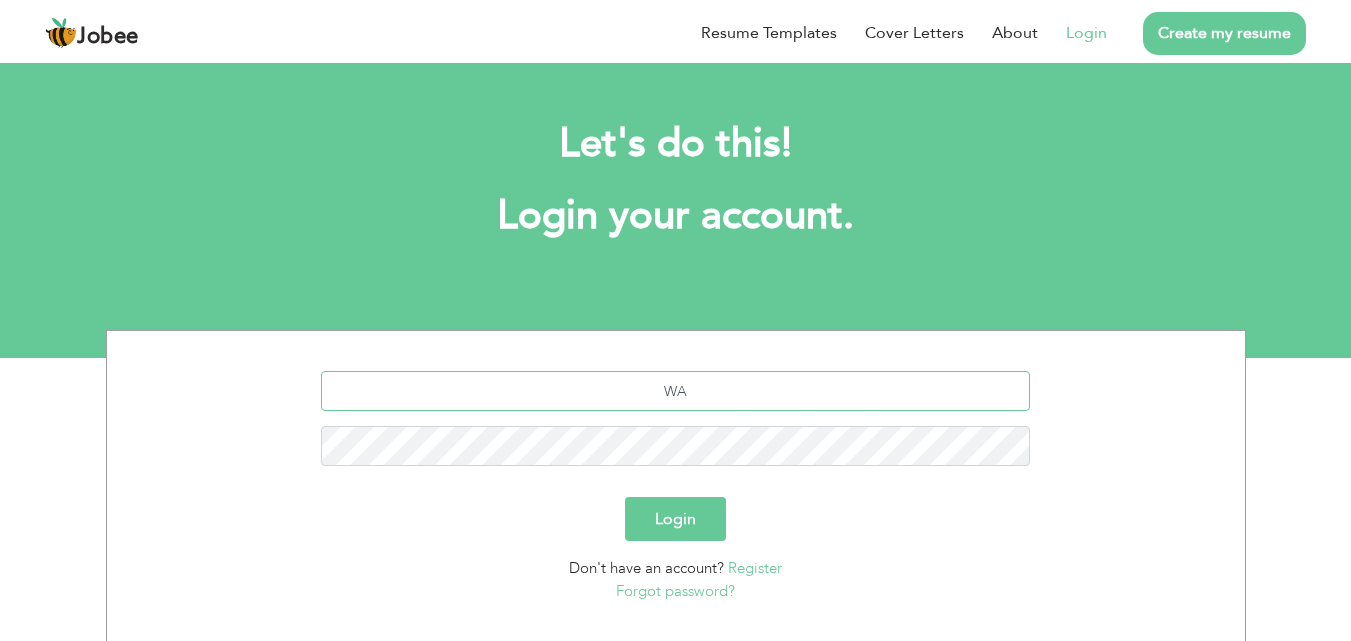 type on "W" 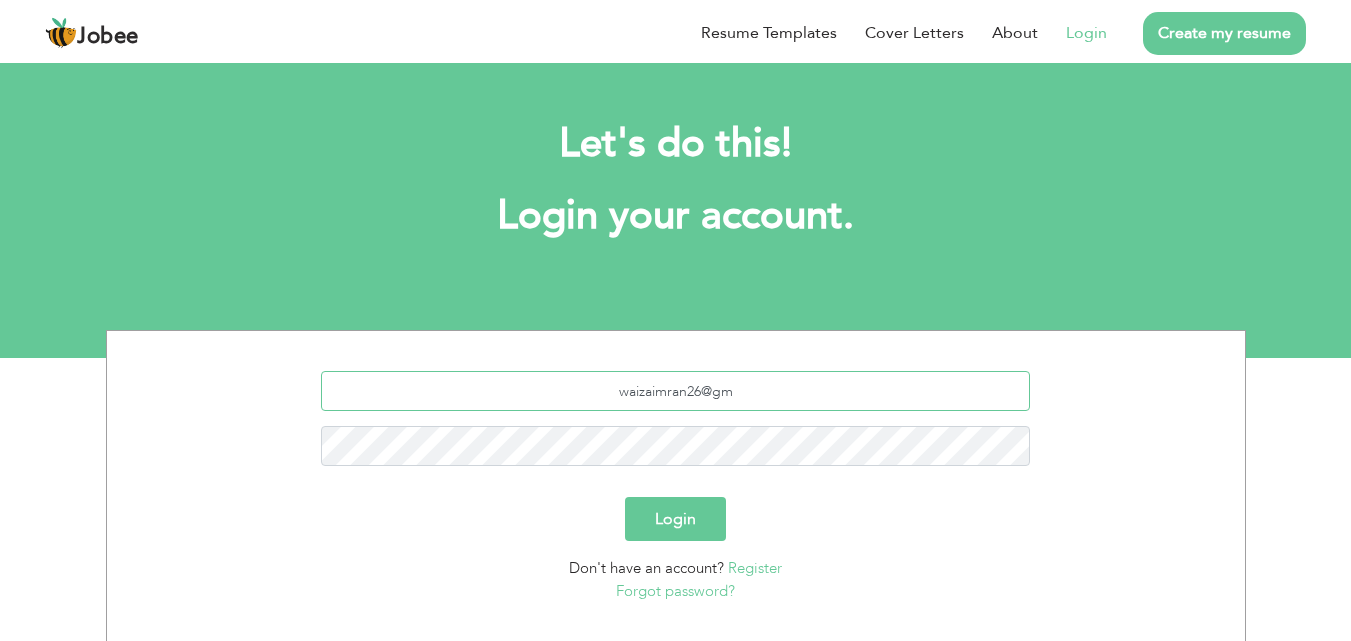 type on "[EMAIL_ADDRESS][DOMAIN_NAME]" 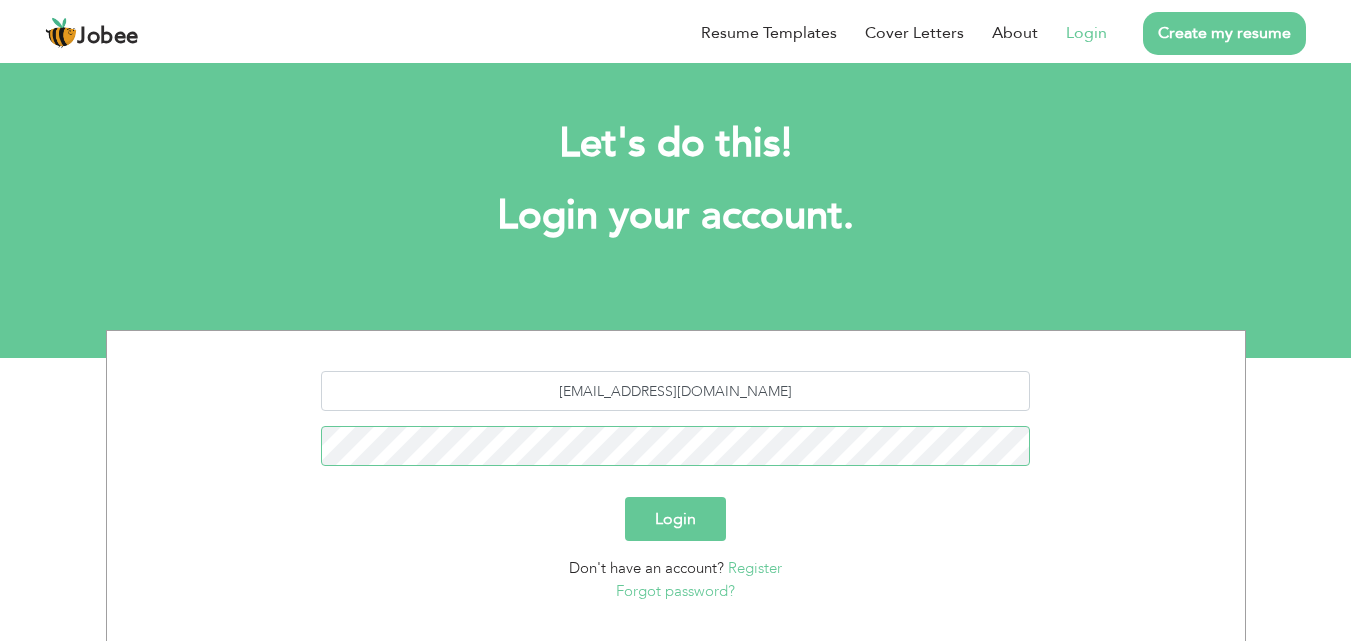 click on "Login" at bounding box center (675, 519) 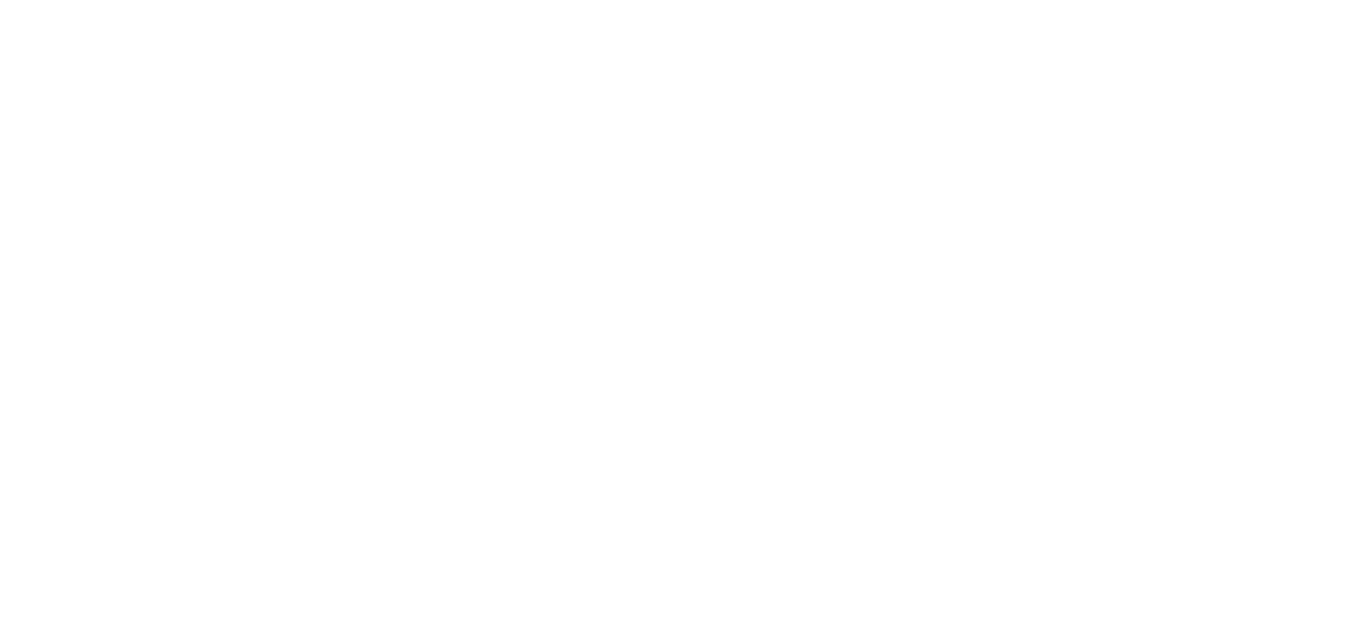 scroll, scrollTop: 0, scrollLeft: 0, axis: both 